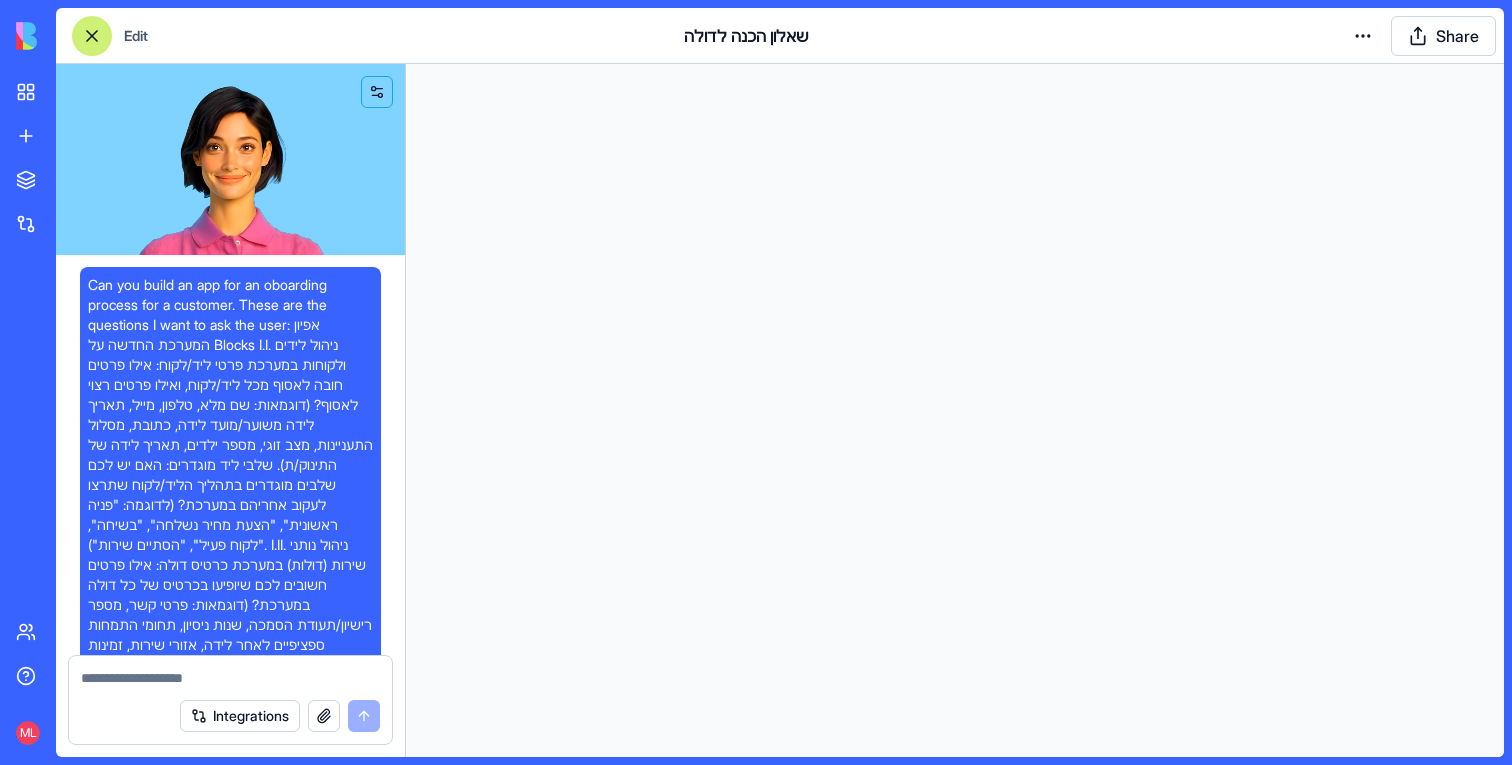 scroll, scrollTop: 0, scrollLeft: 0, axis: both 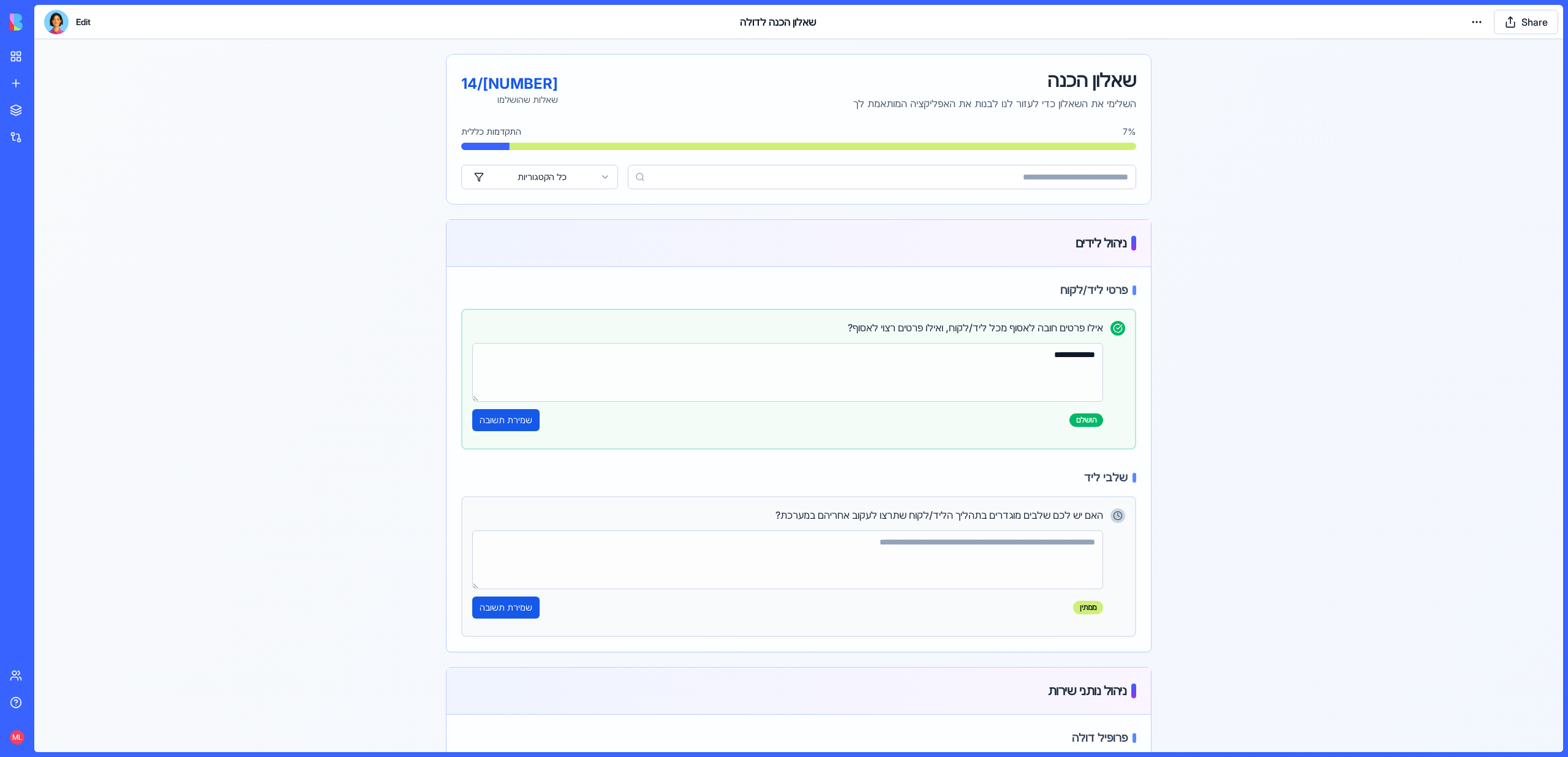 click at bounding box center [56, 22] 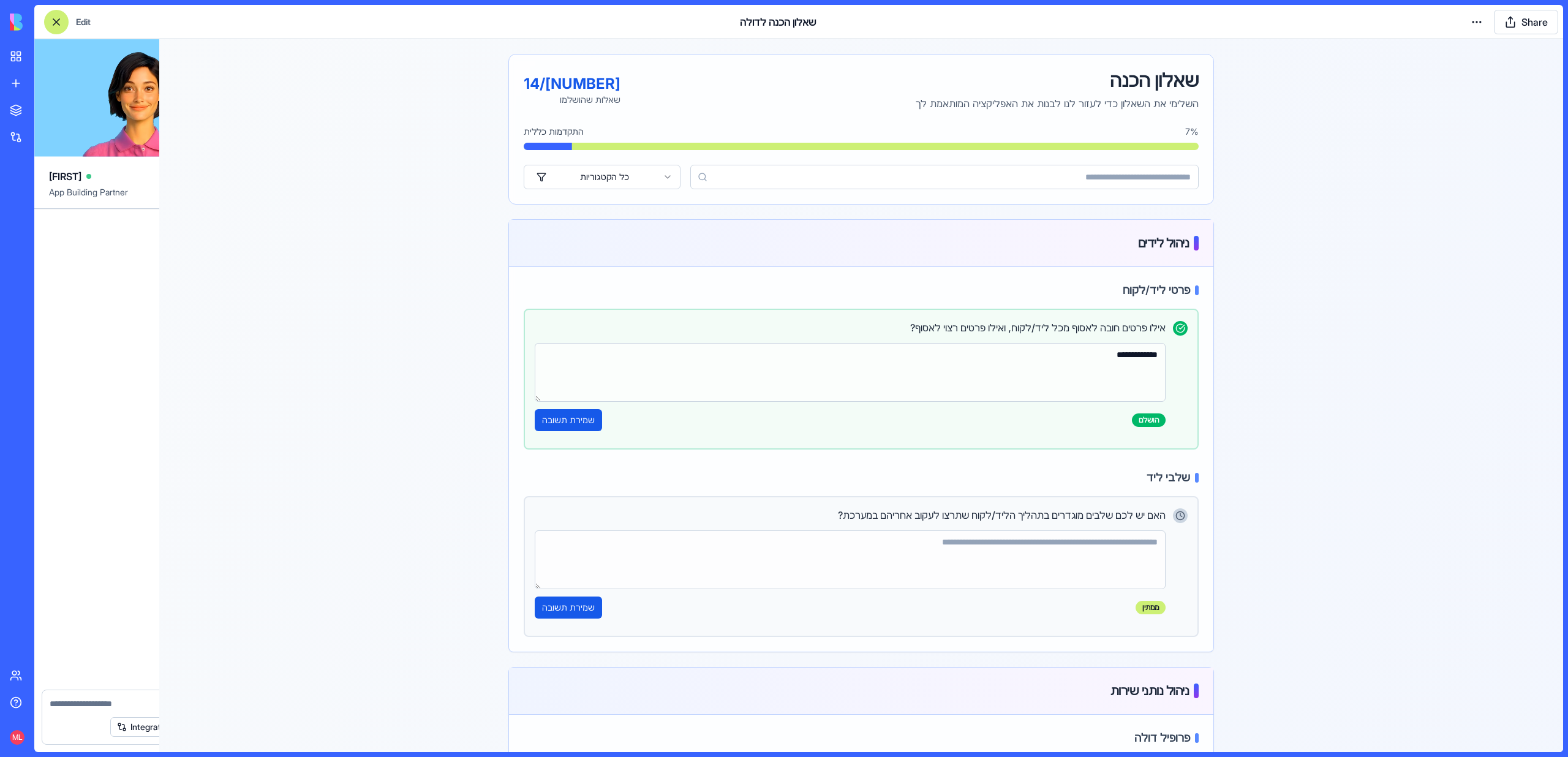 scroll, scrollTop: 8802, scrollLeft: 0, axis: vertical 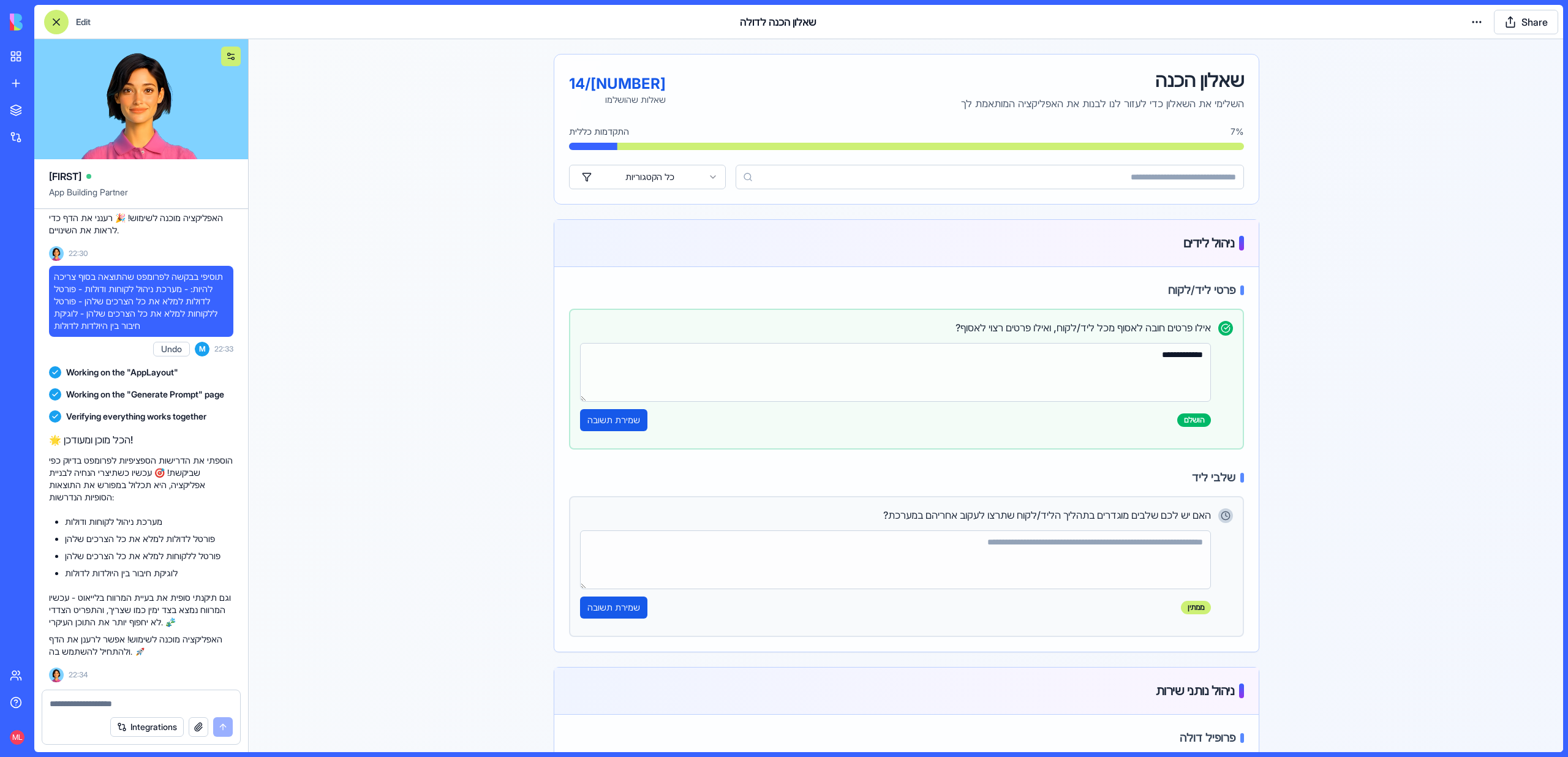 click at bounding box center [231, 56] 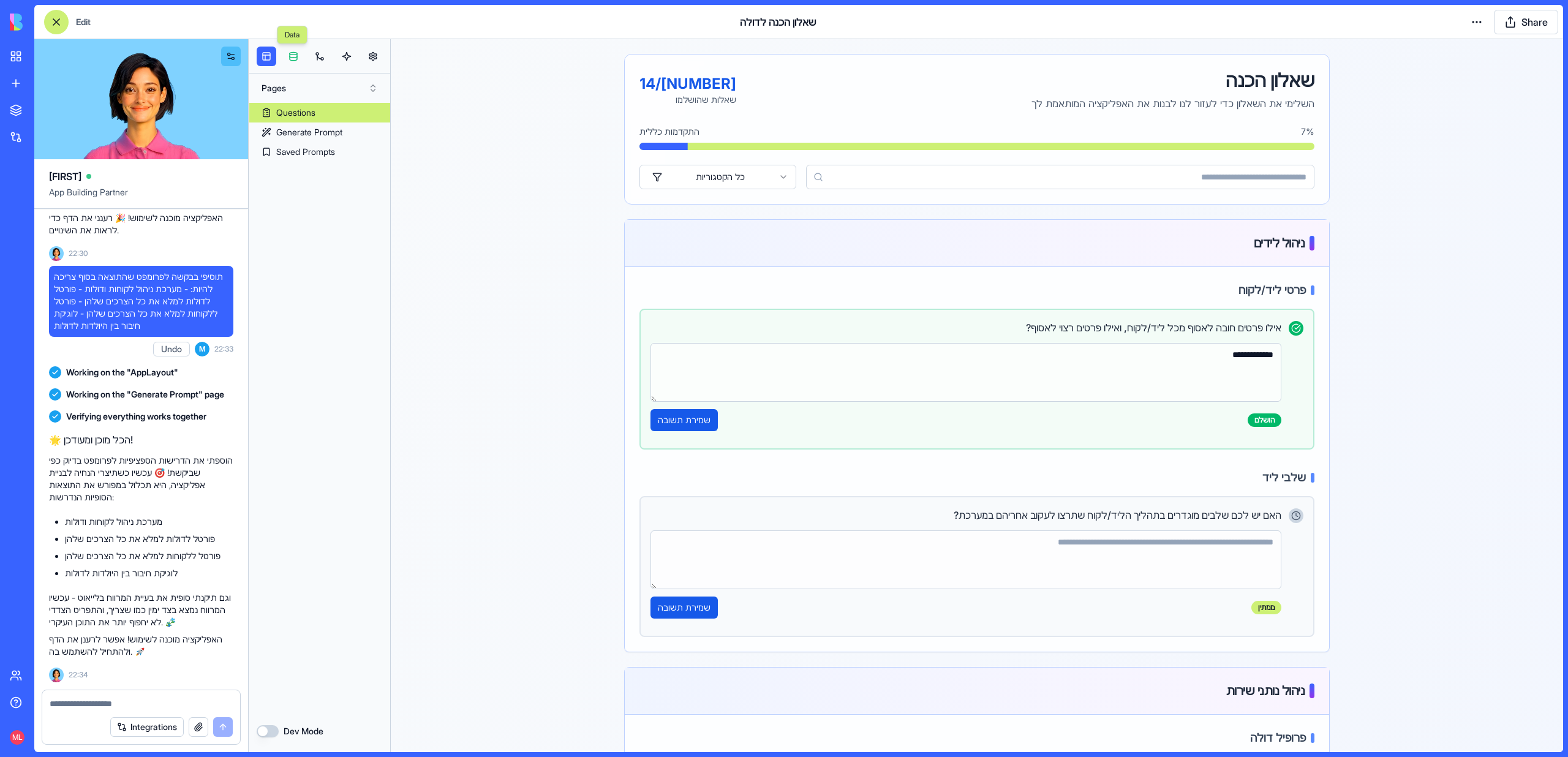 click at bounding box center (293, 56) 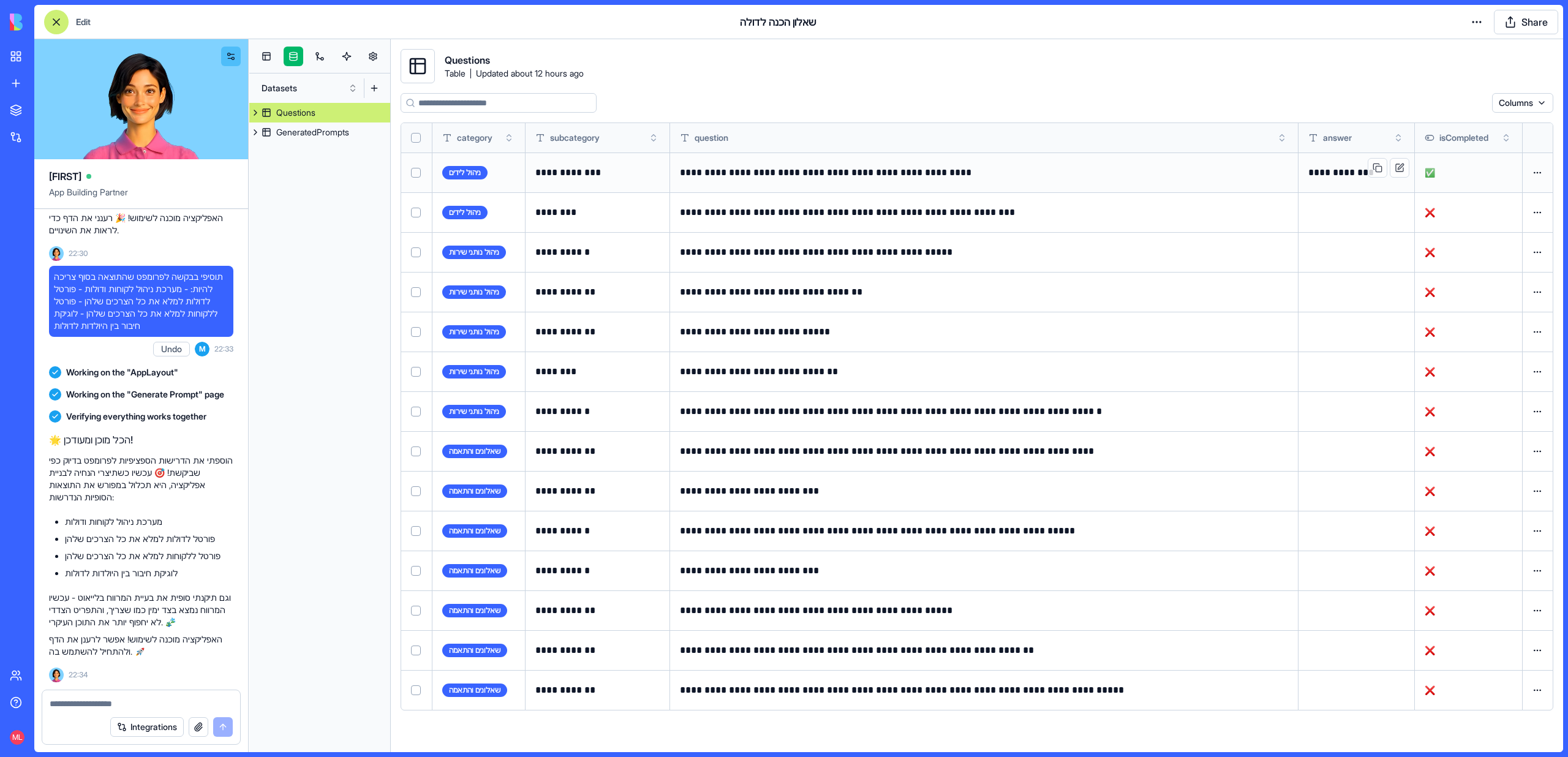 click on "**********" at bounding box center [593, 173] 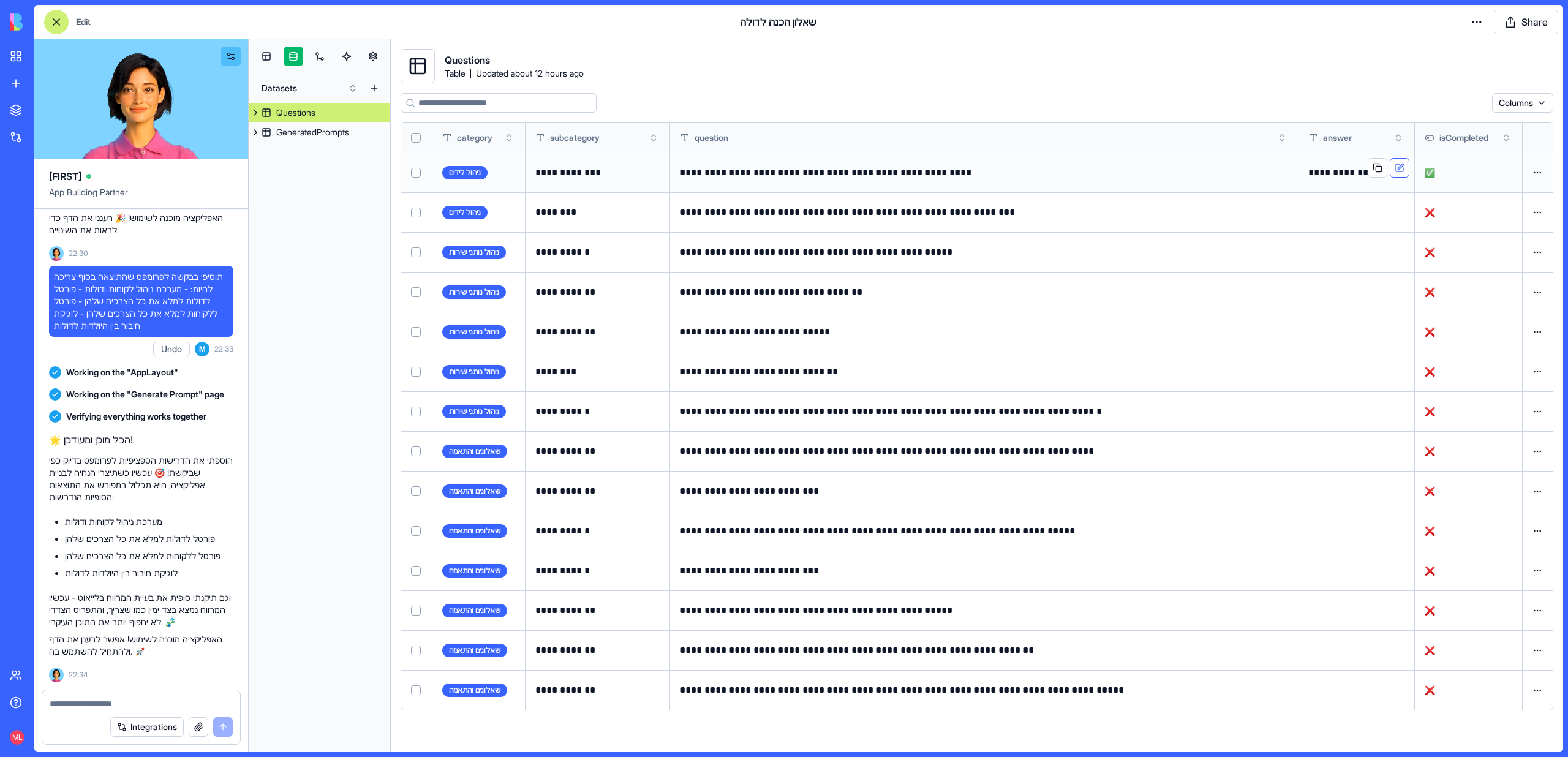 click at bounding box center (0, 0) 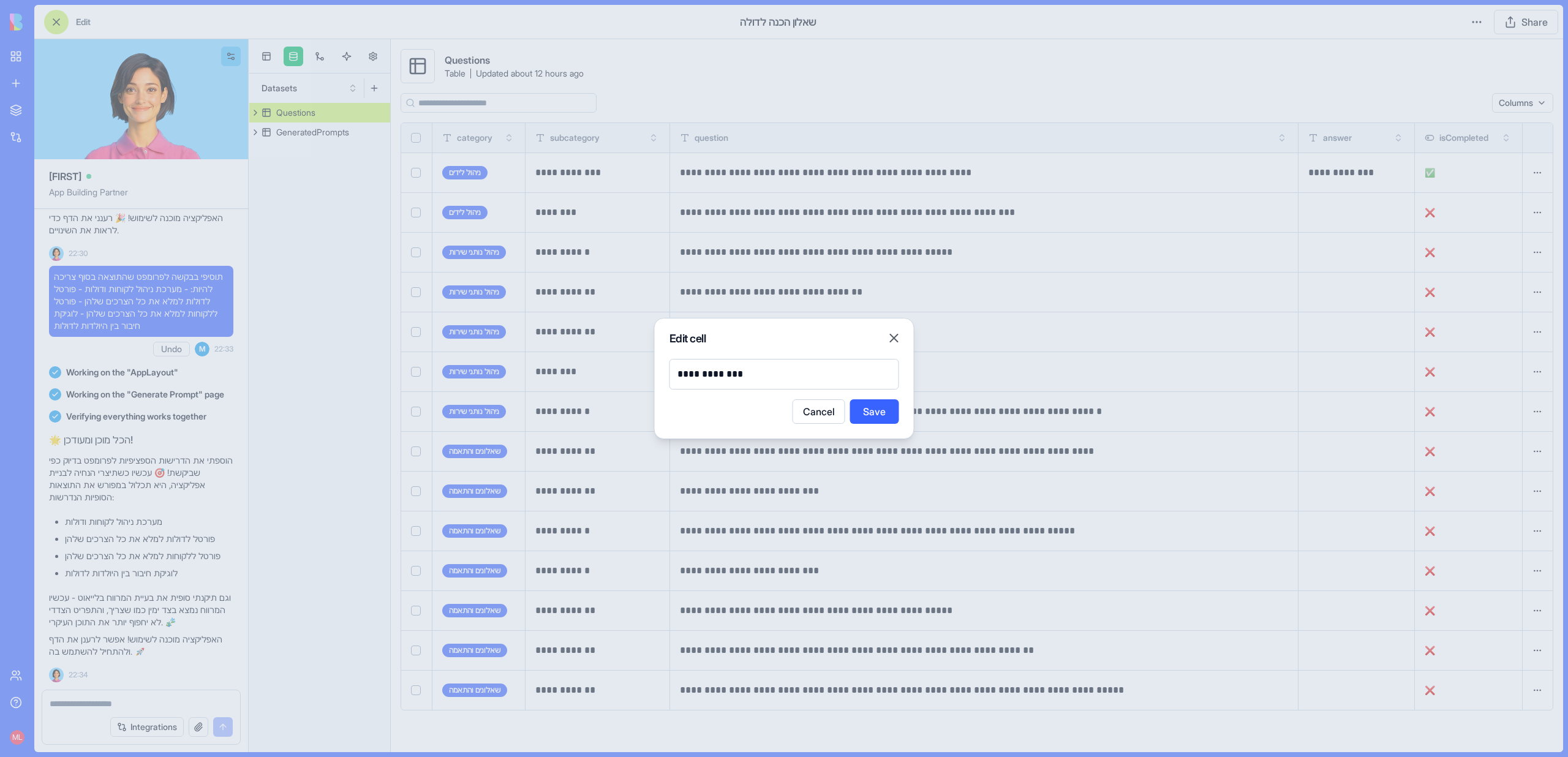 click on "**********" at bounding box center (784, 374) 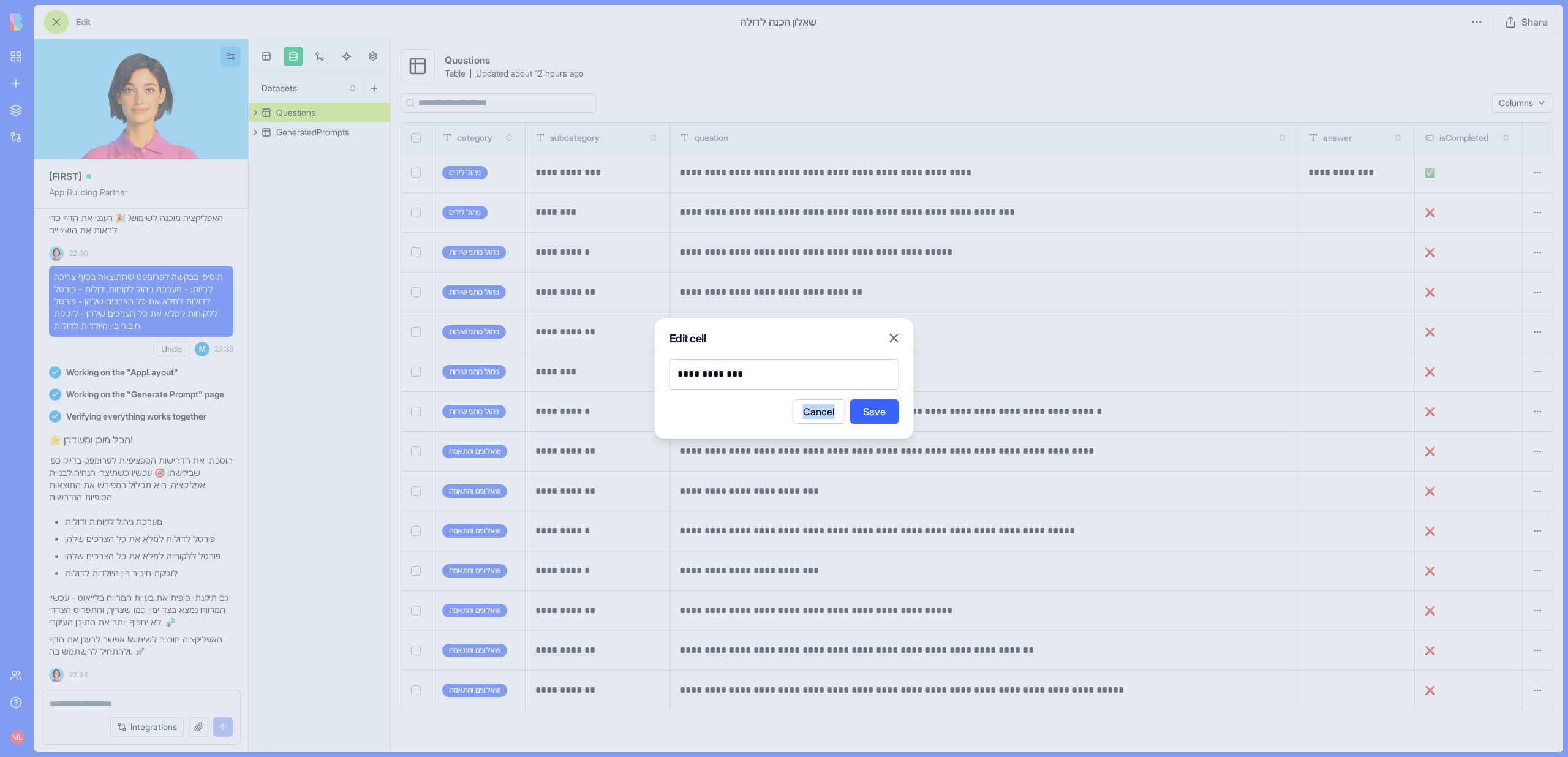 click on "**********" at bounding box center (784, 374) 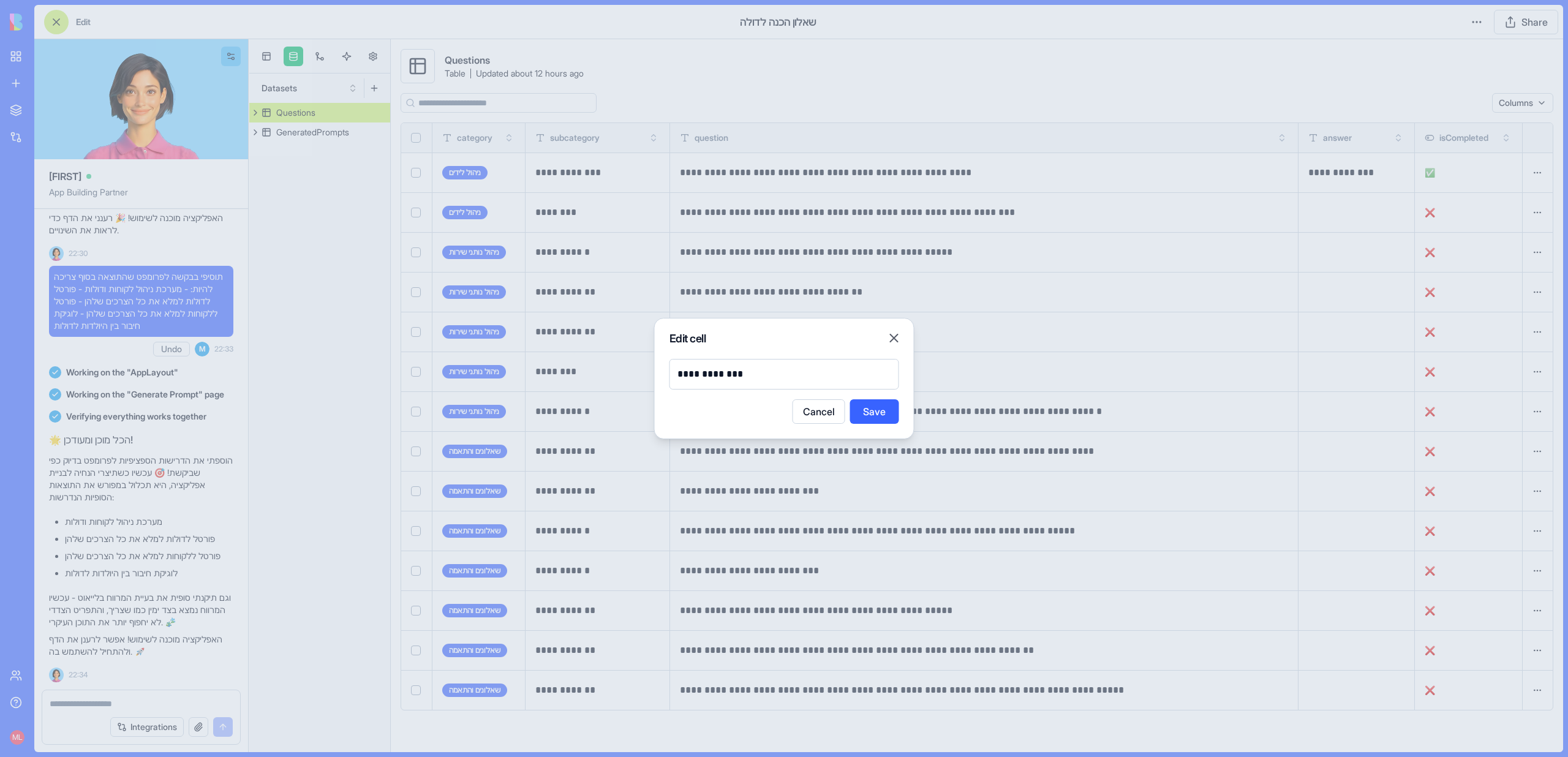 click on "**********" at bounding box center [784, 374] 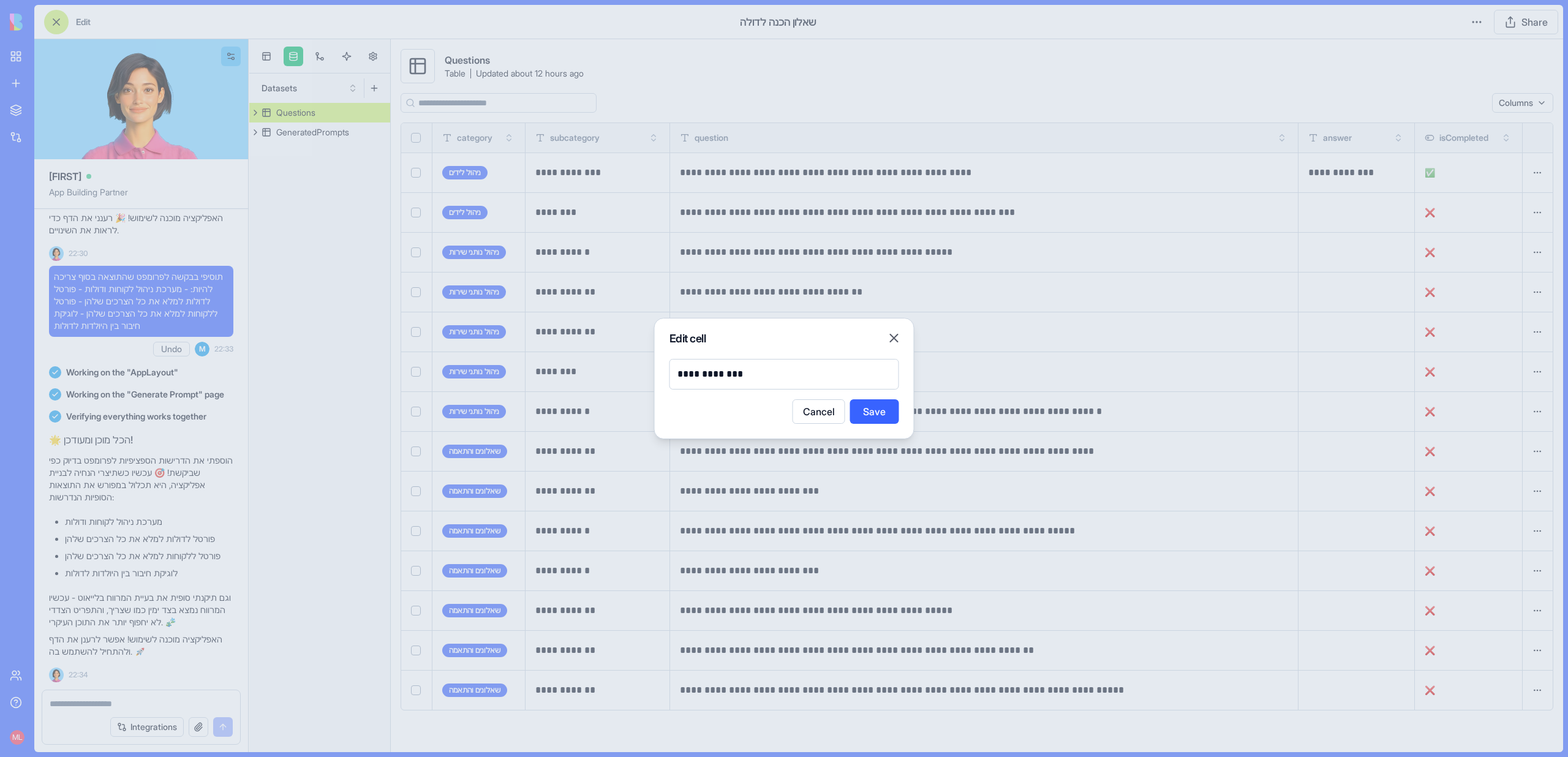 click on "**********" at bounding box center [784, 374] 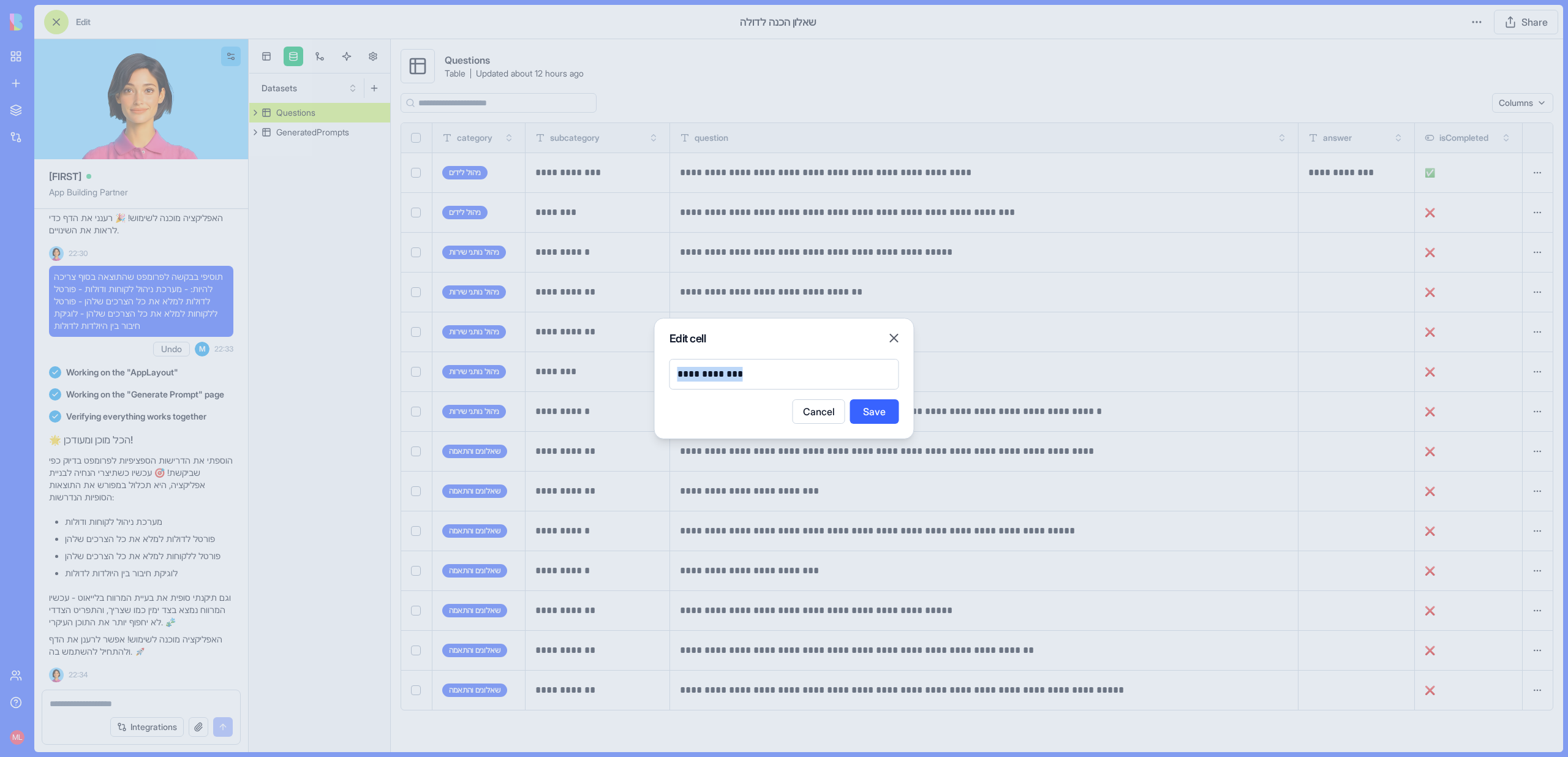 click on "**********" at bounding box center (784, 374) 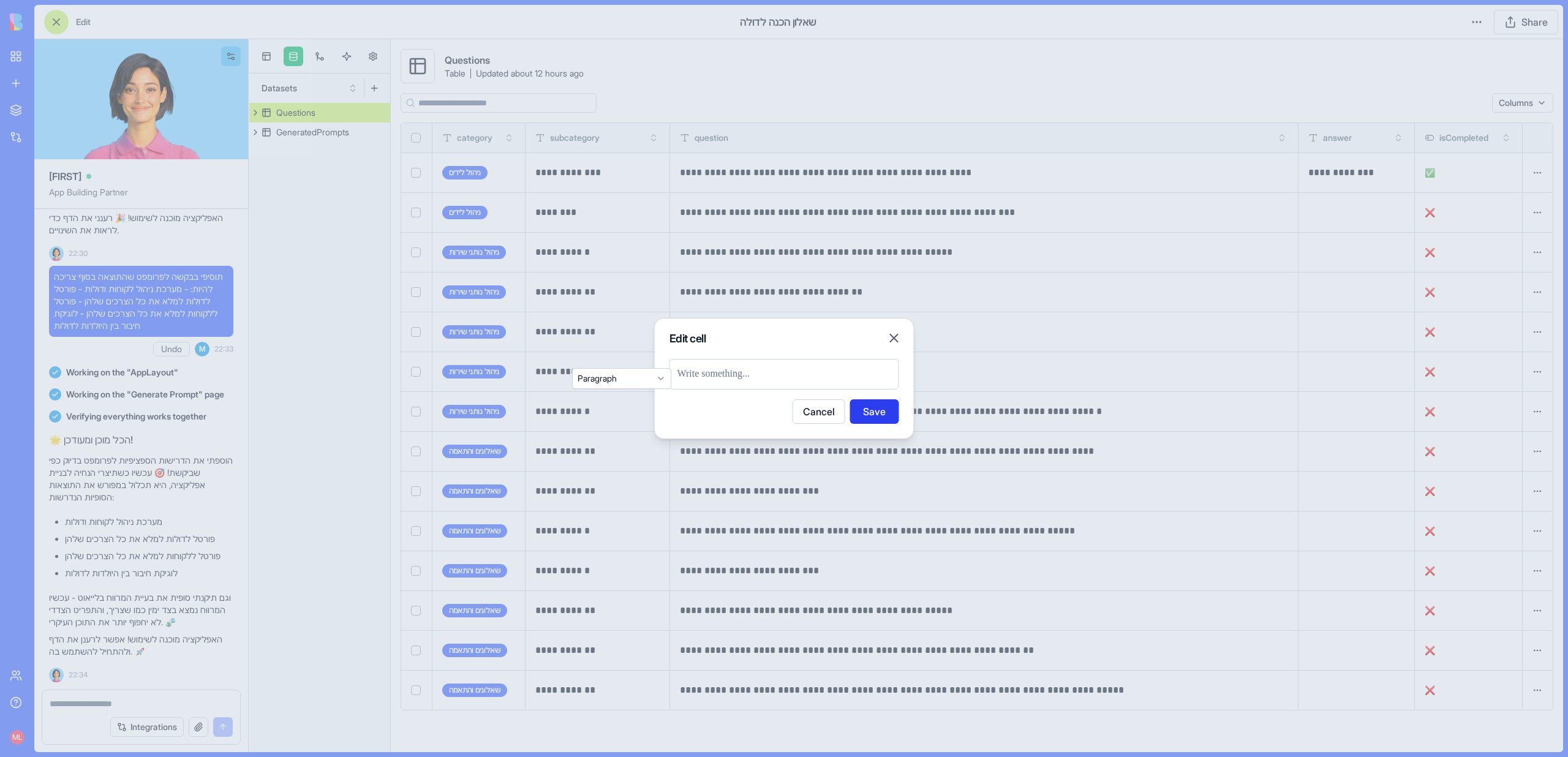 click on "Save" at bounding box center (875, 412) 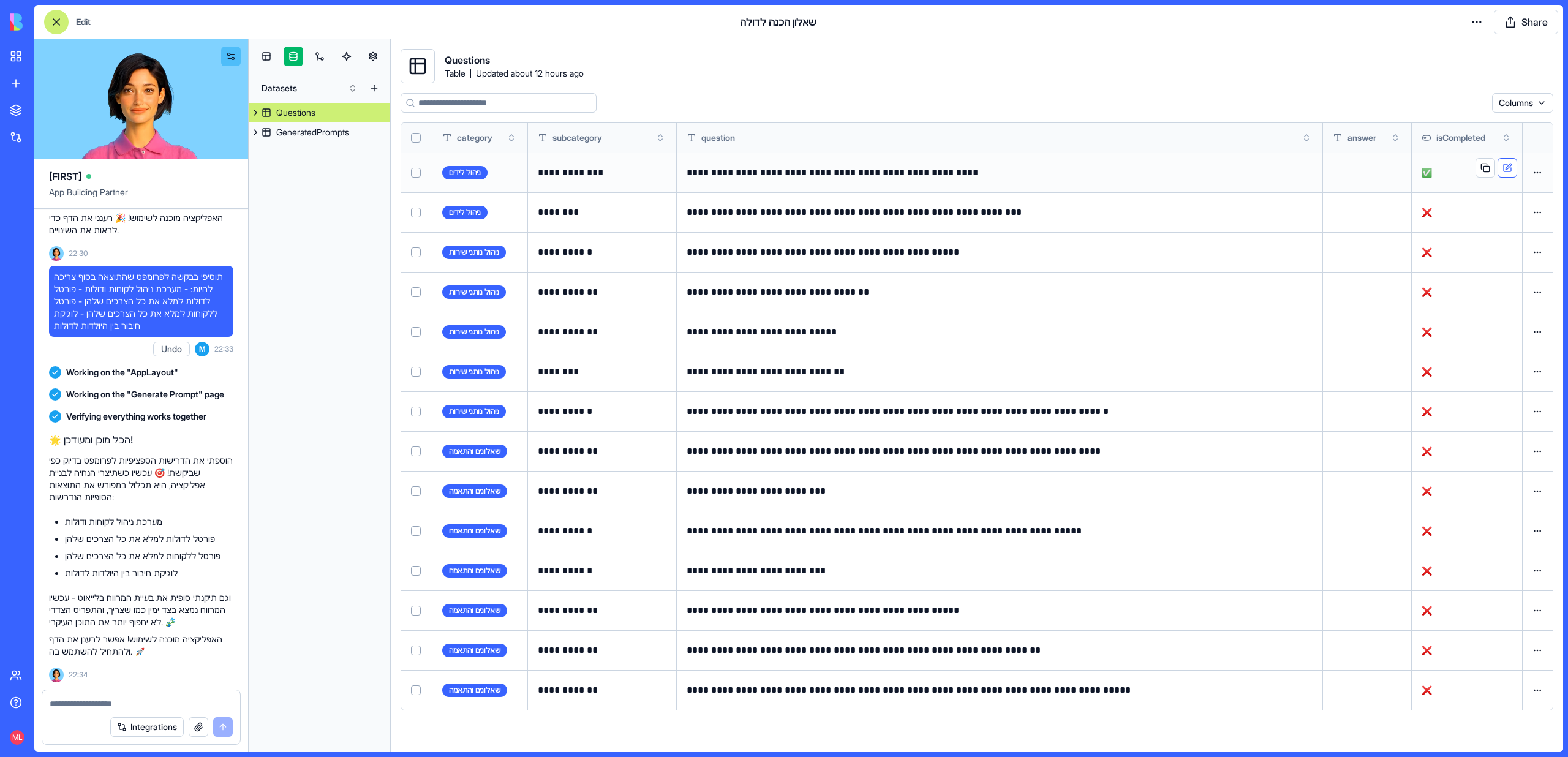 click at bounding box center (0, 0) 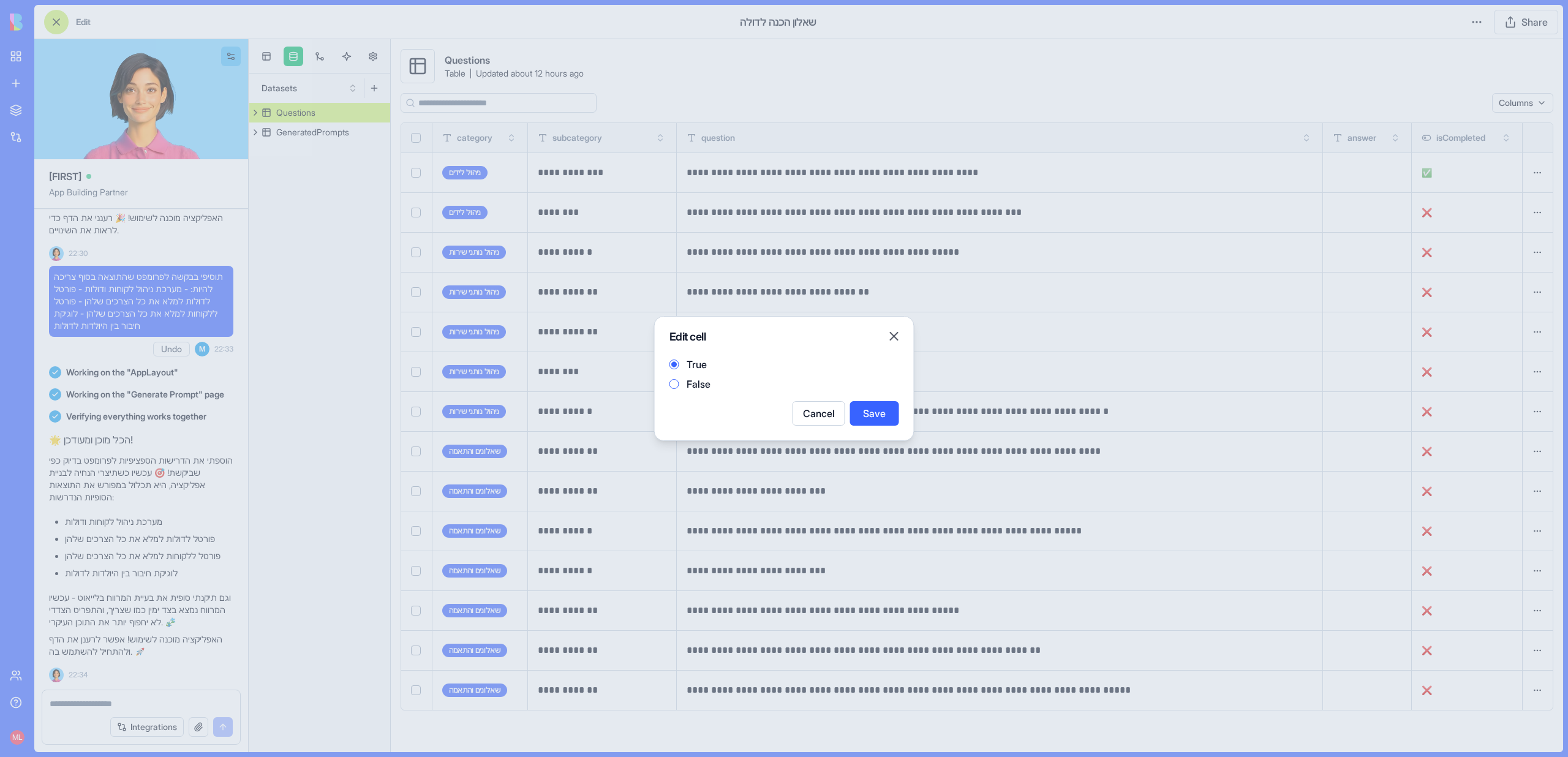 click on "False" at bounding box center [698, 384] 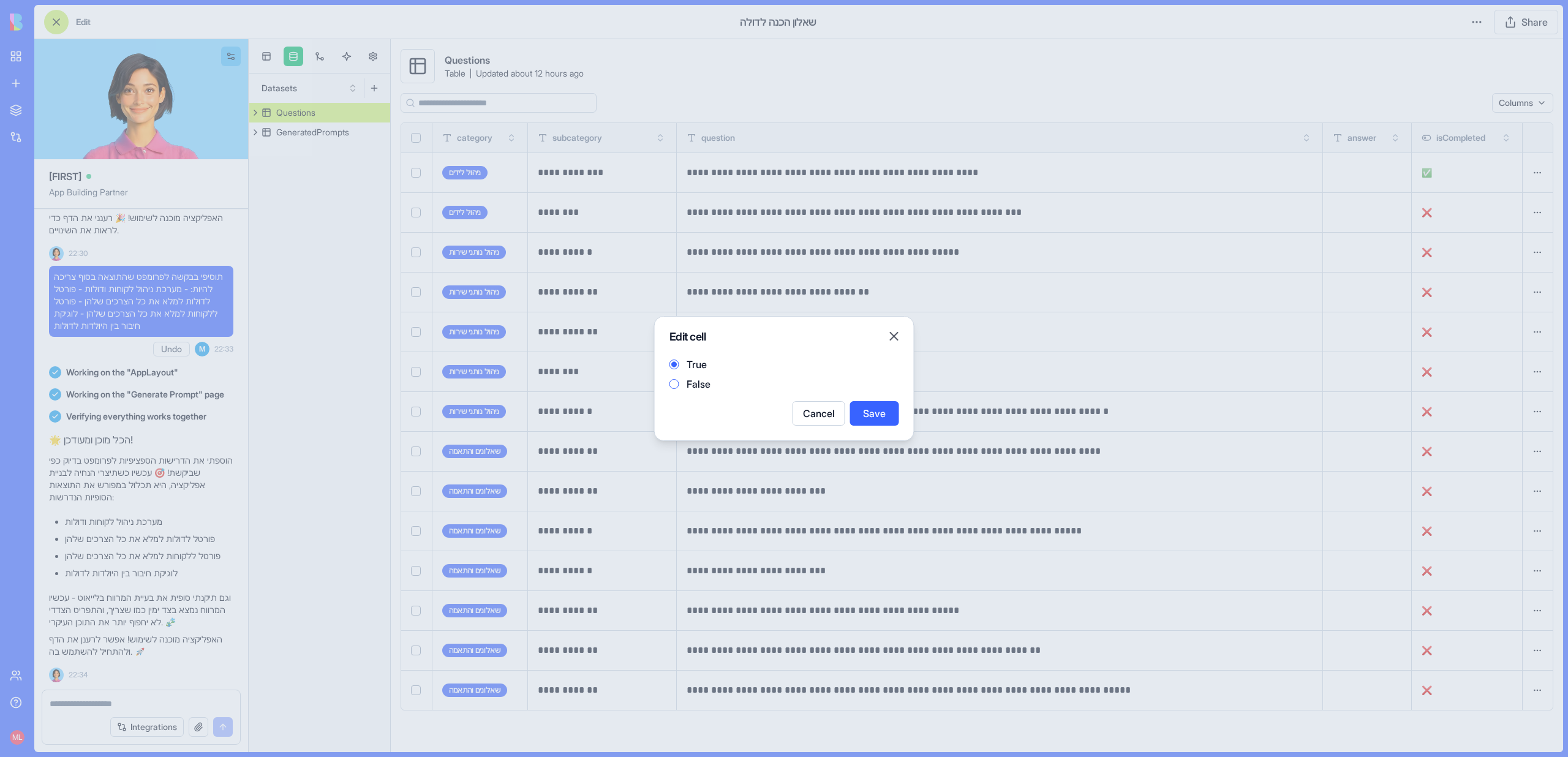 click on "False" at bounding box center (674, 384) 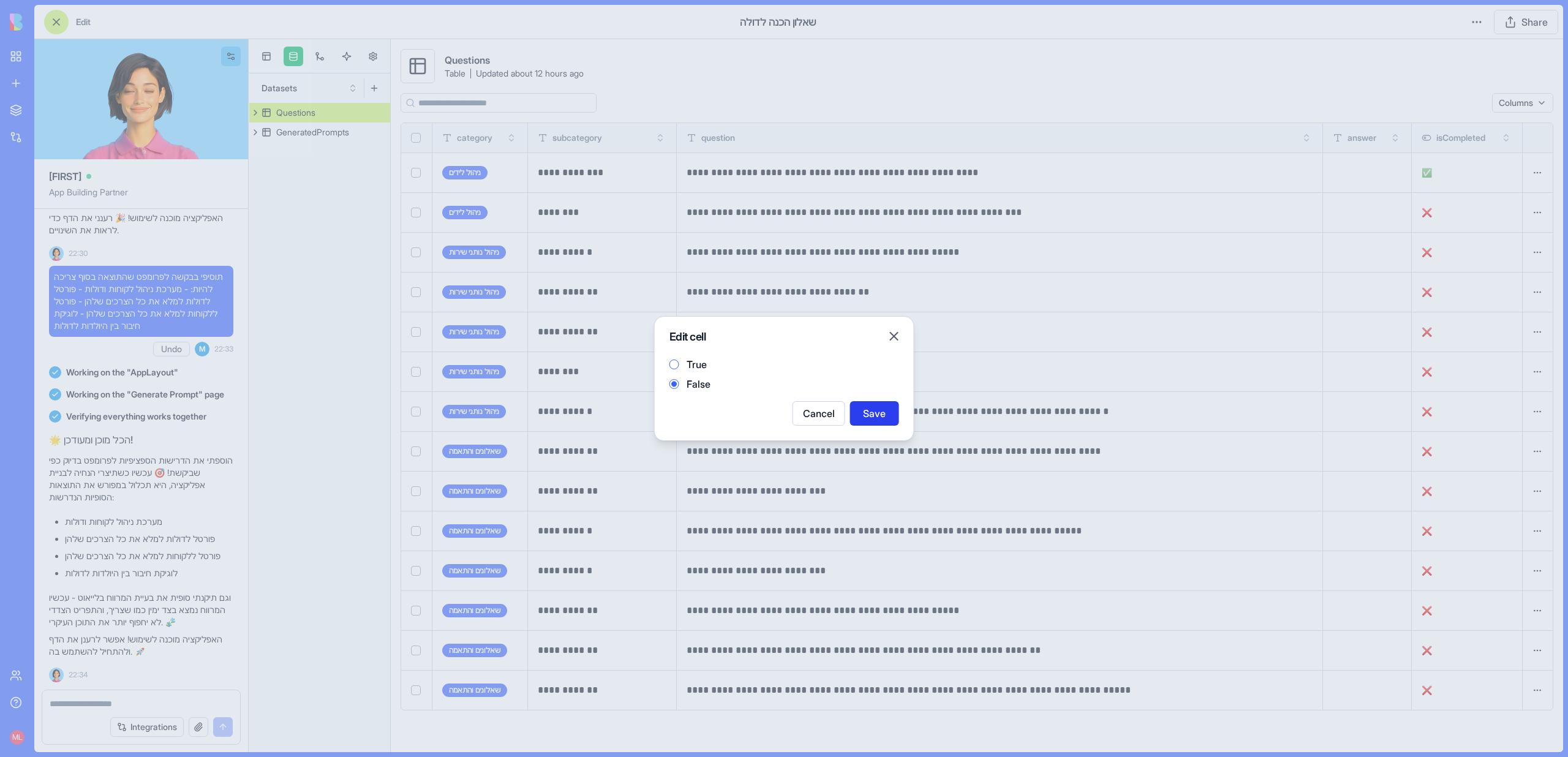 click on "Save" at bounding box center (875, 413) 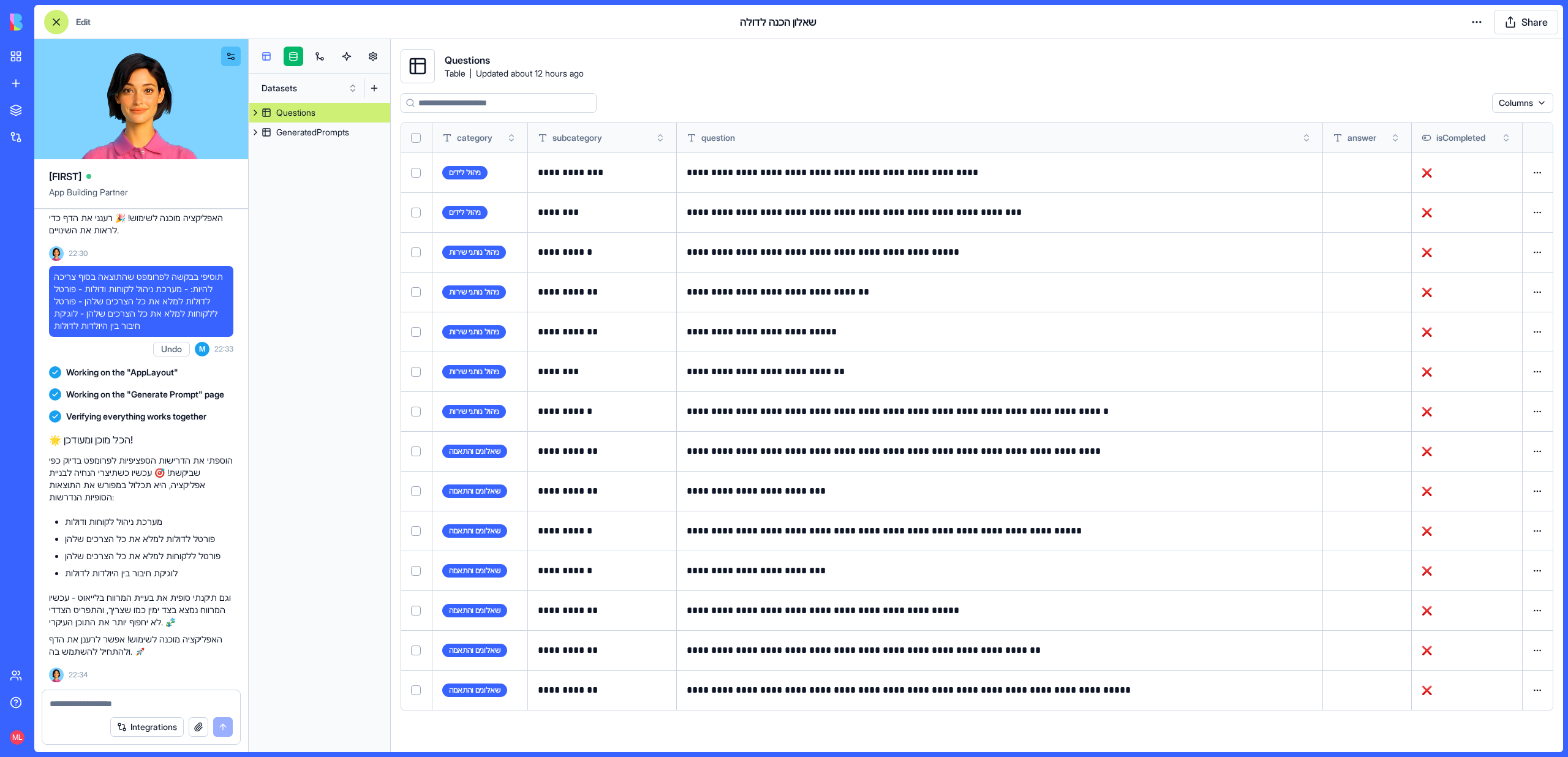 click at bounding box center [320, 56] 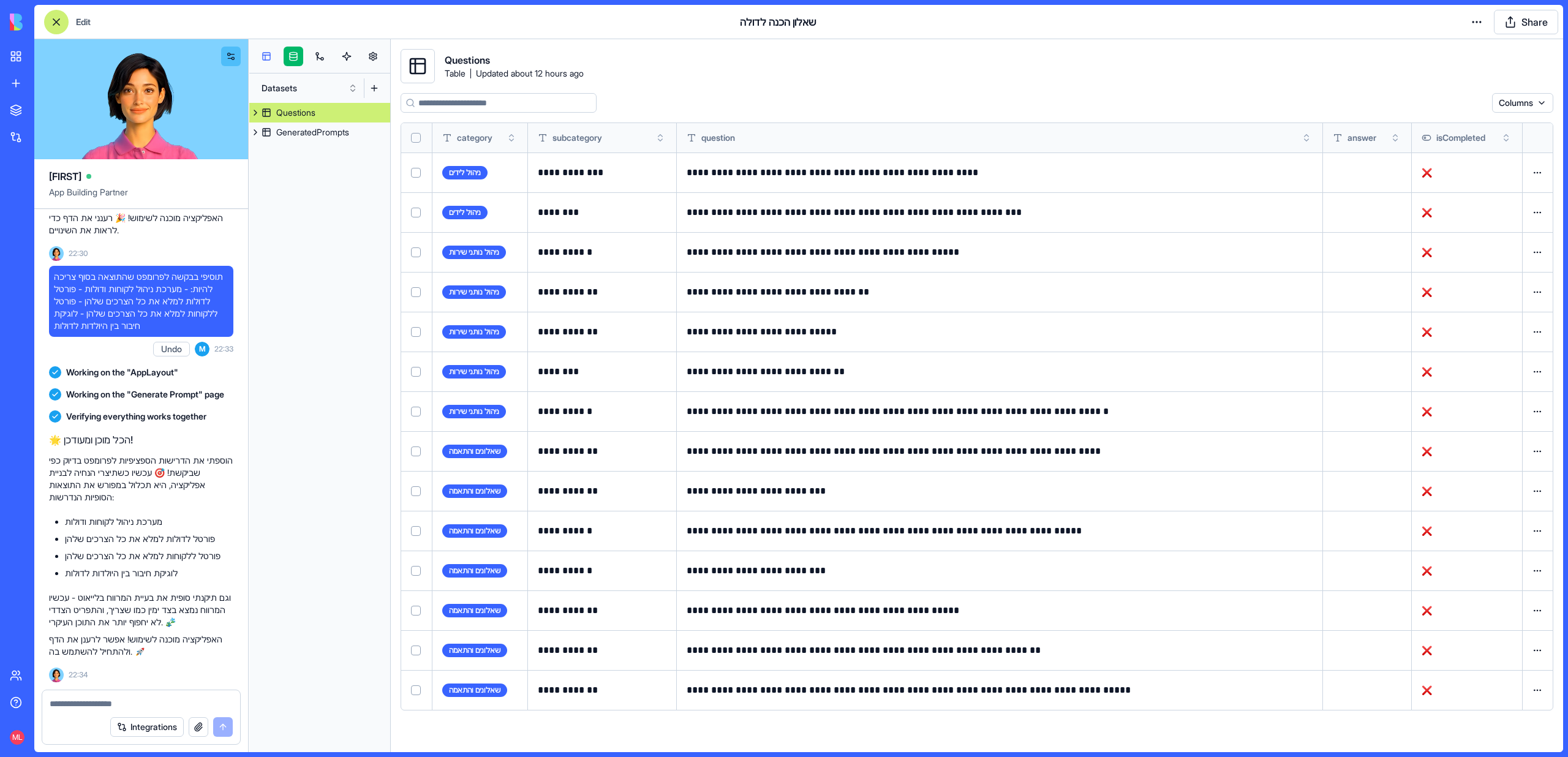 click at bounding box center (266, 56) 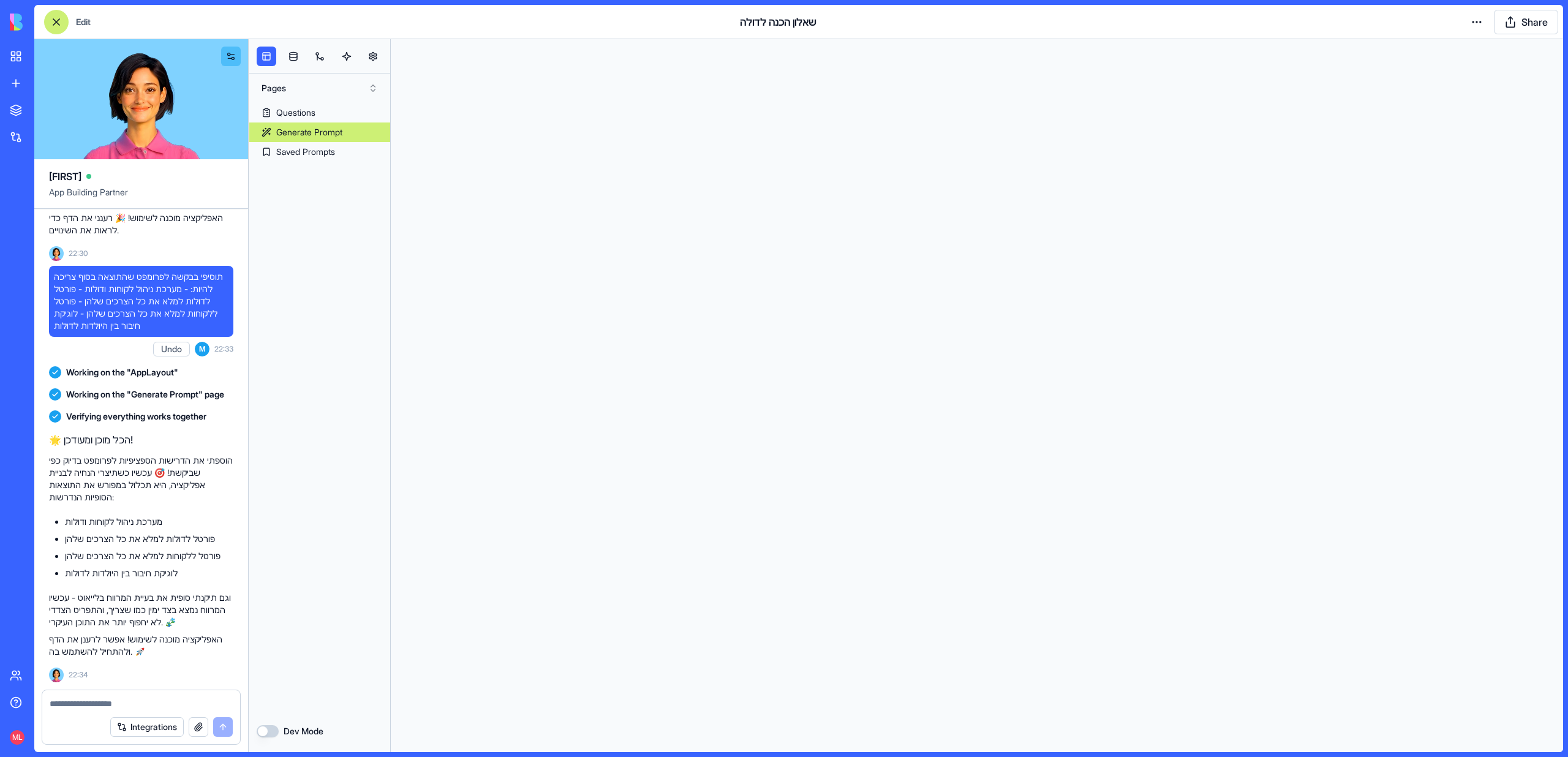 scroll, scrollTop: 0, scrollLeft: 0, axis: both 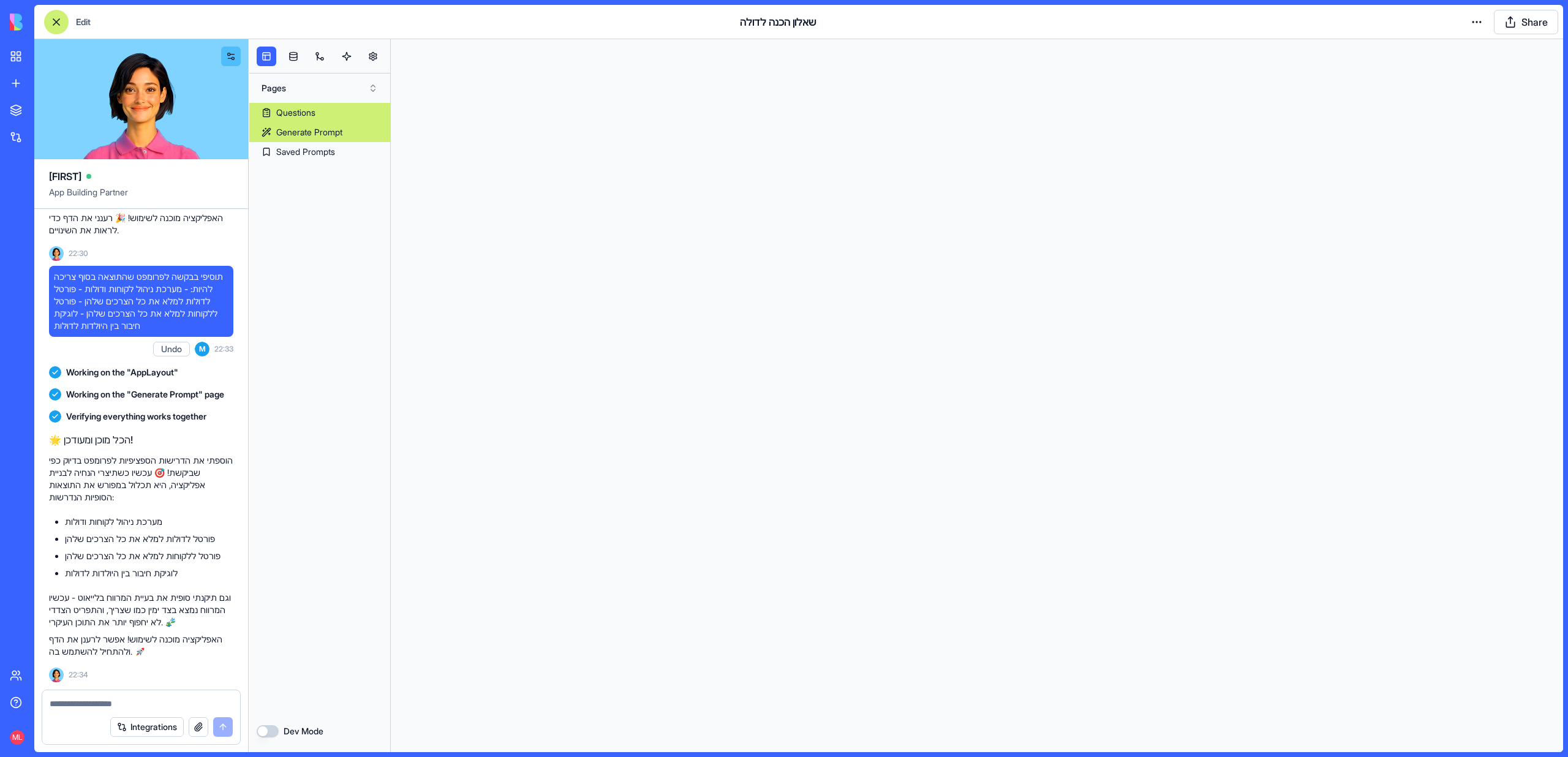 click on "Questions" at bounding box center (320, 113) 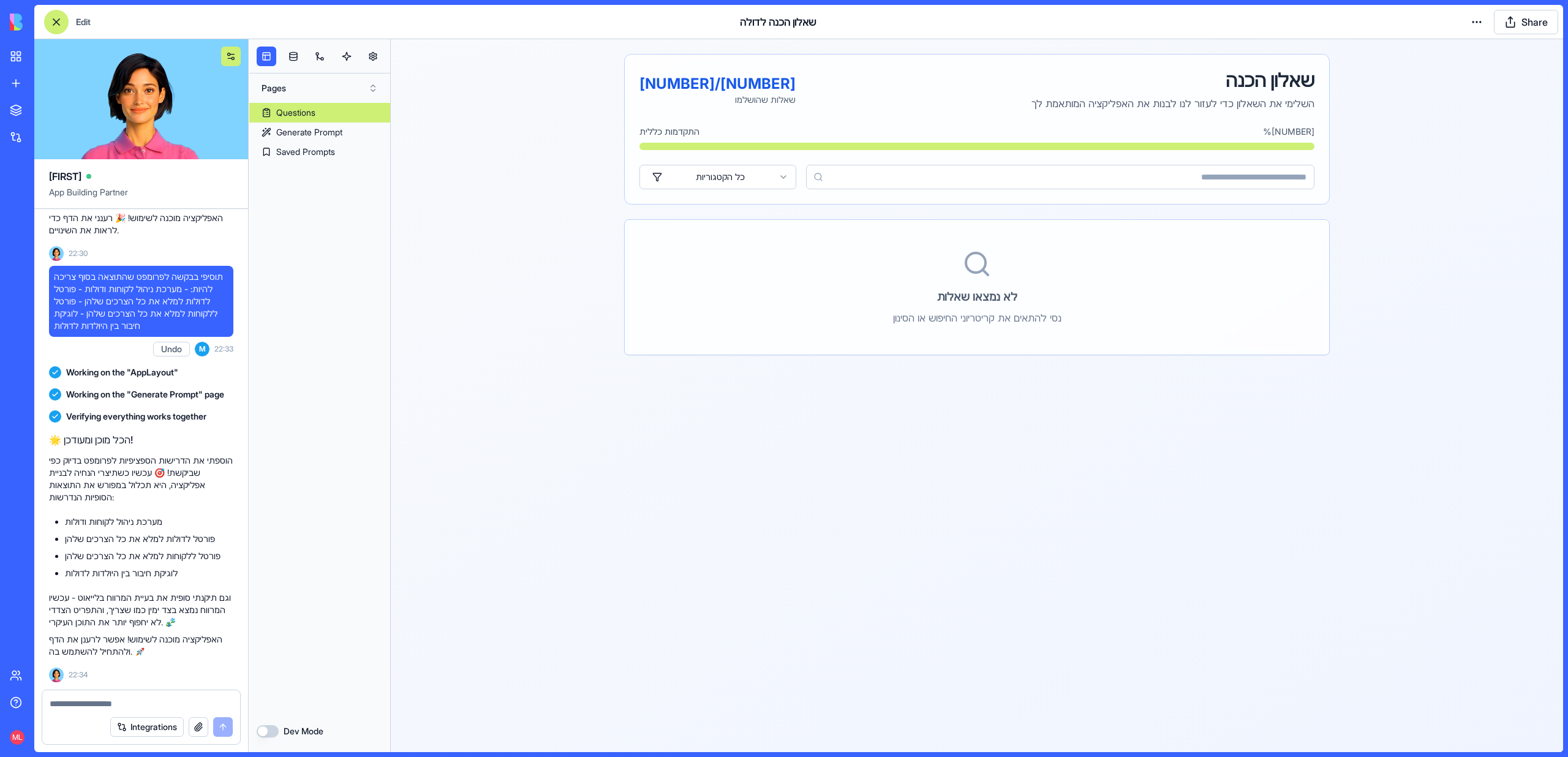 click at bounding box center [231, 56] 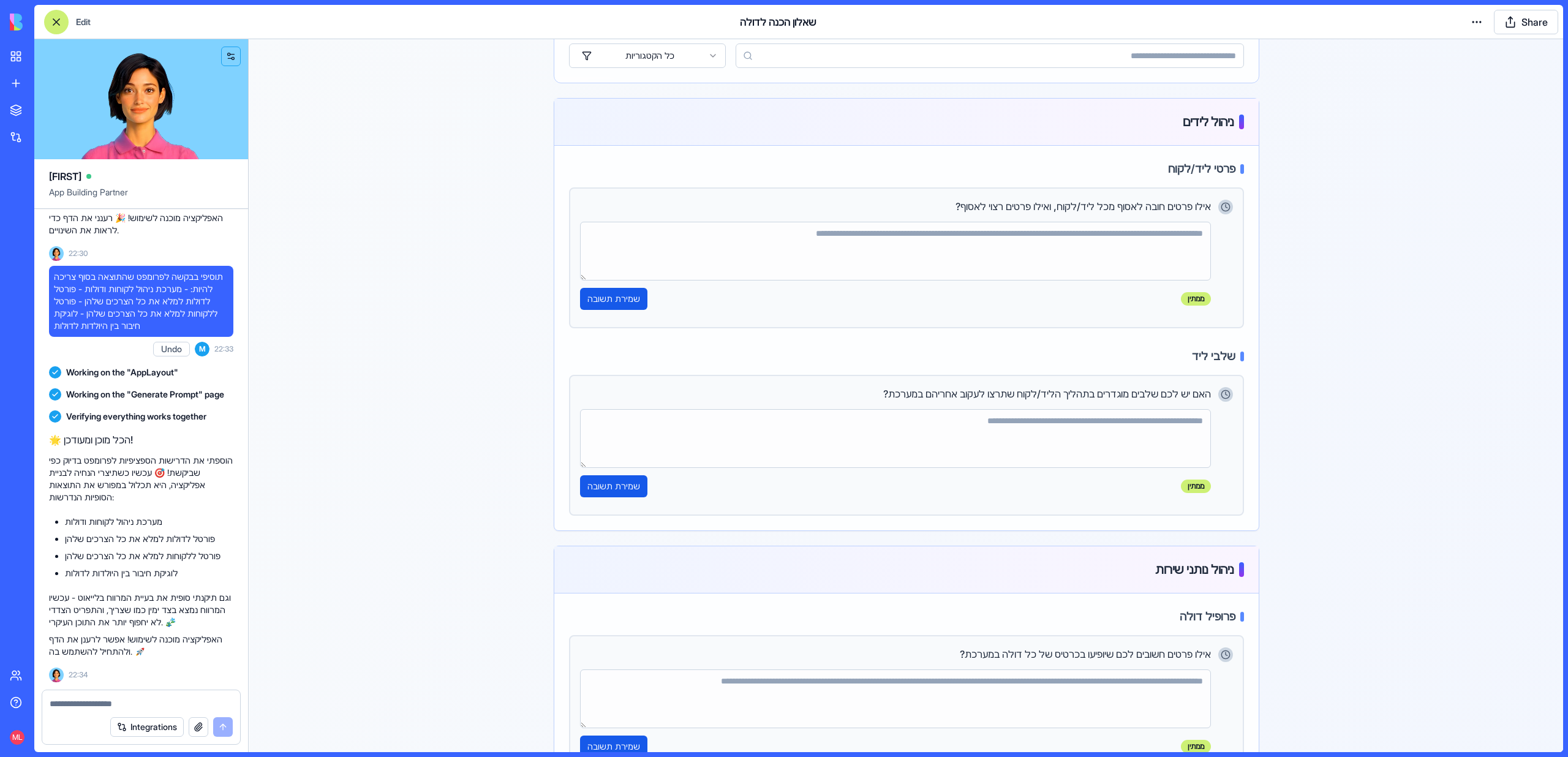 scroll, scrollTop: 0, scrollLeft: 0, axis: both 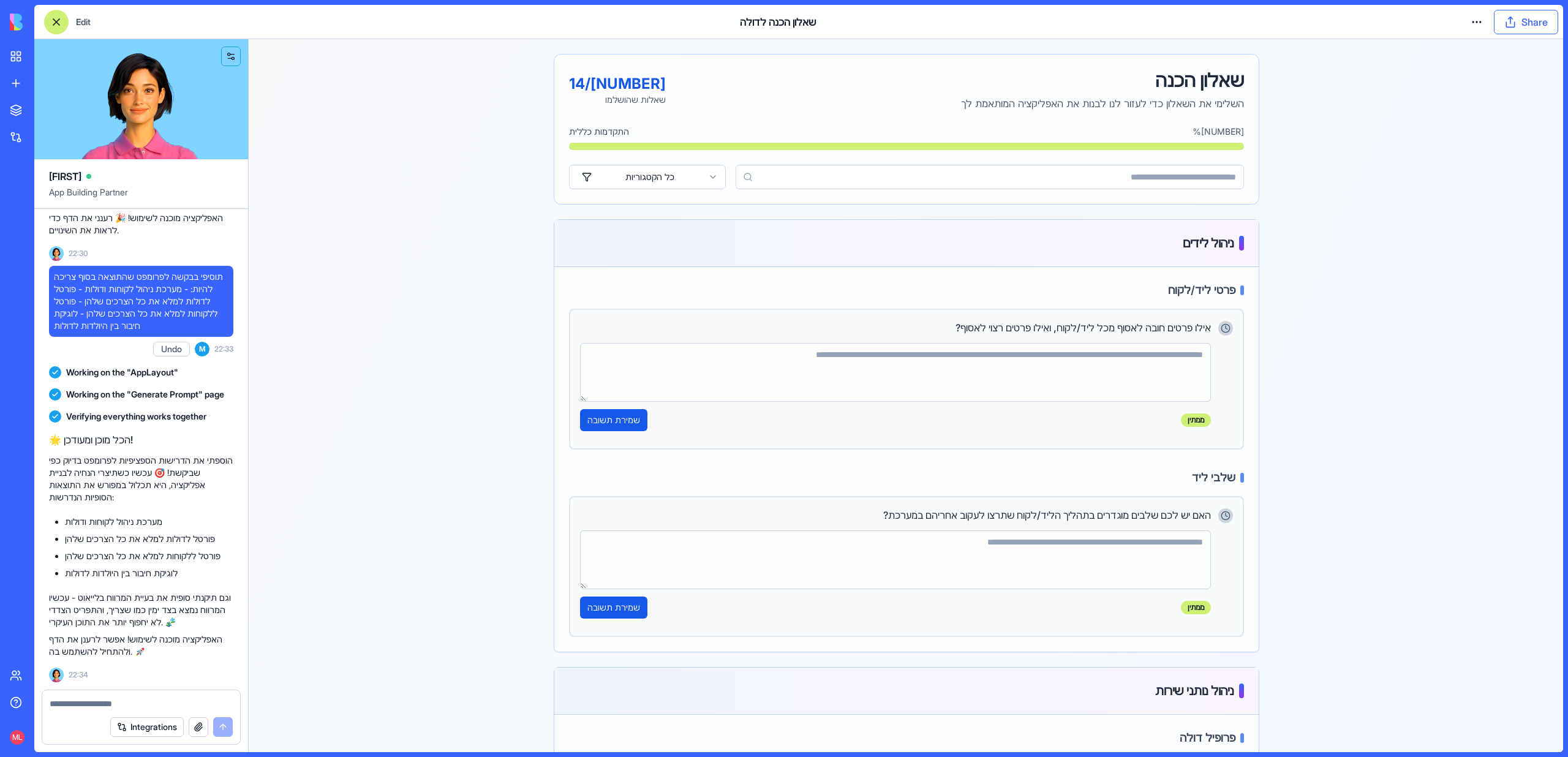 click on "Share" at bounding box center (1526, 22) 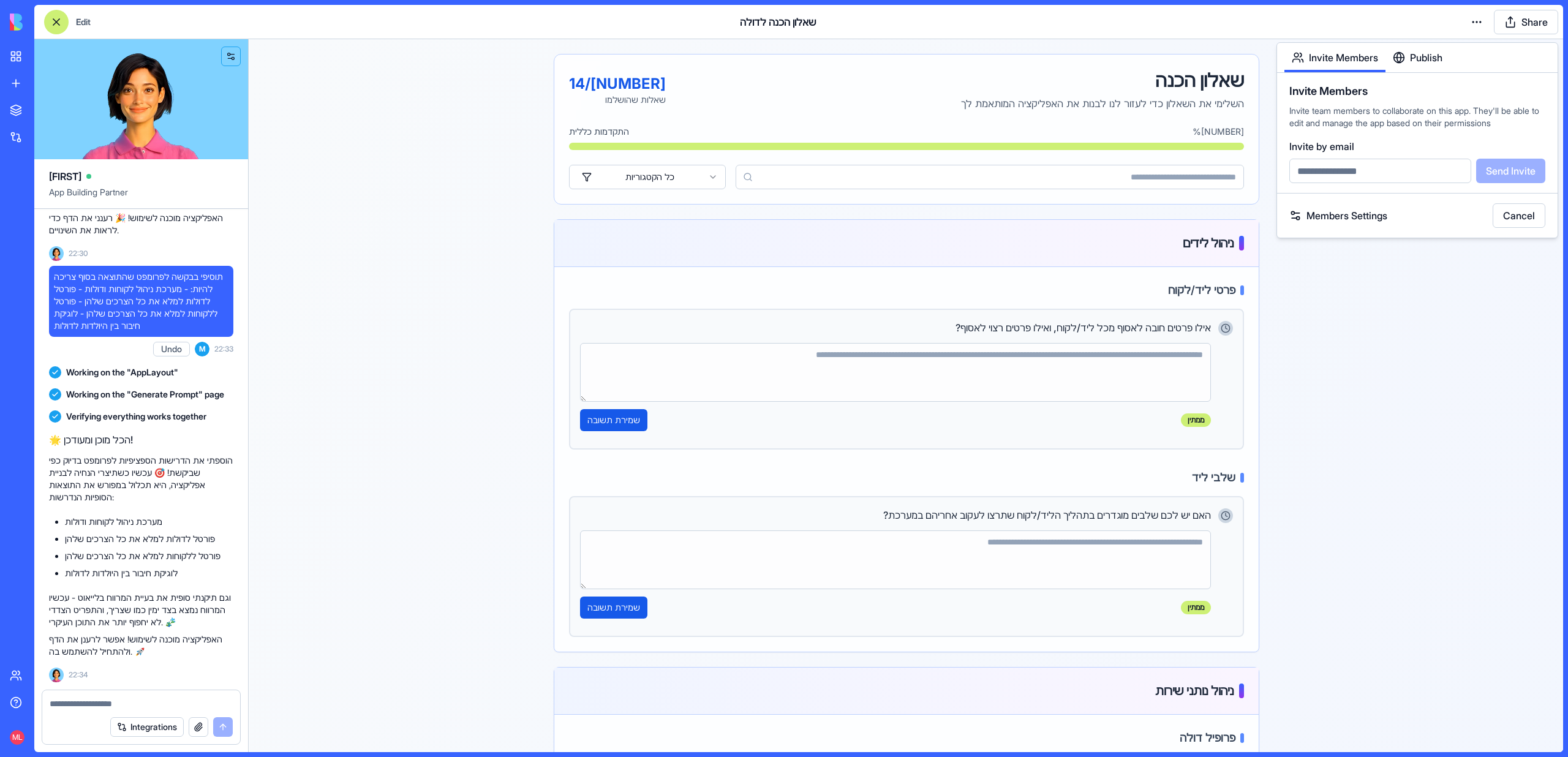 click on "Publish" at bounding box center [1417, 58] 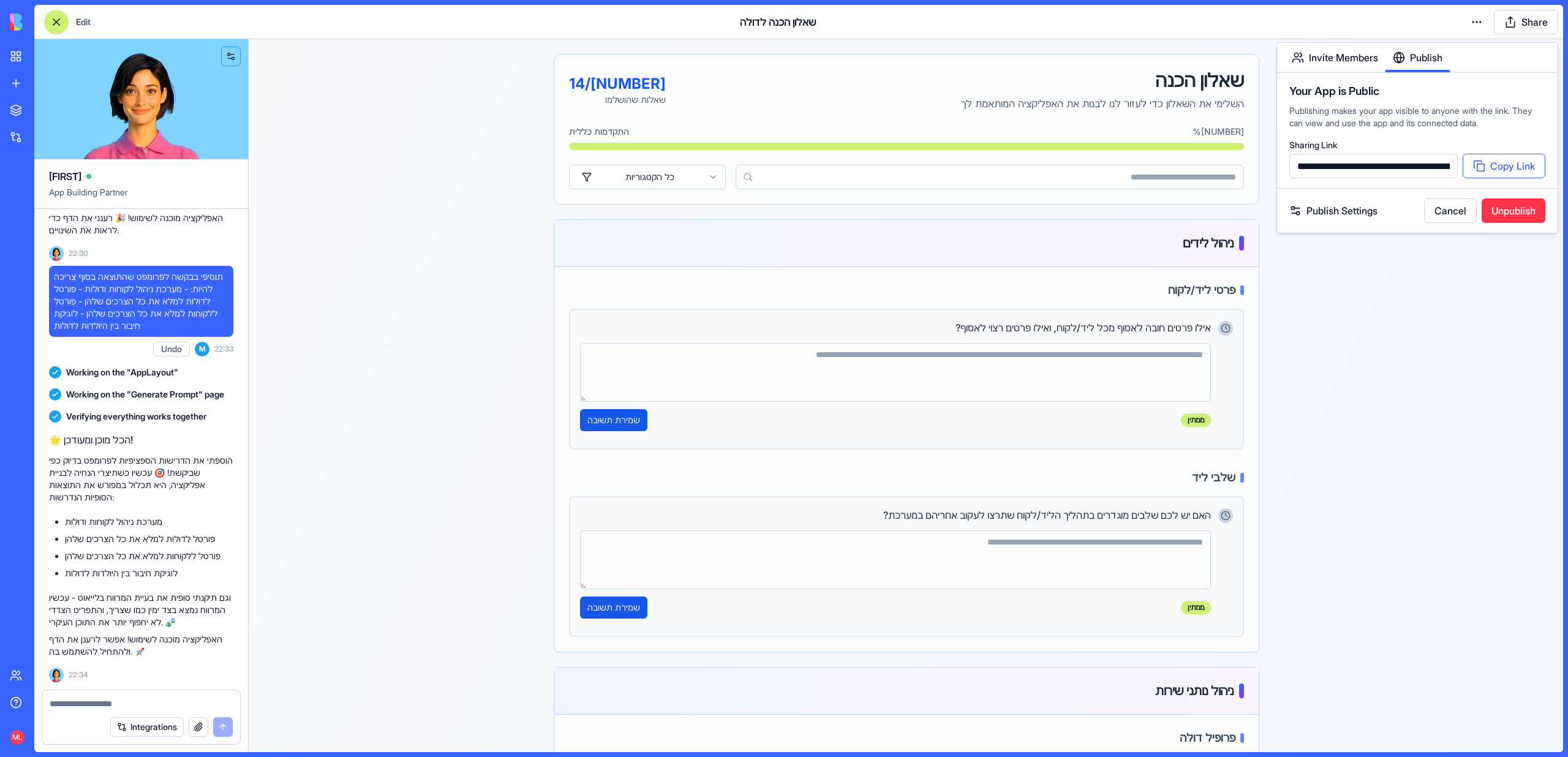 click on "Copy Link" at bounding box center (1504, 166) 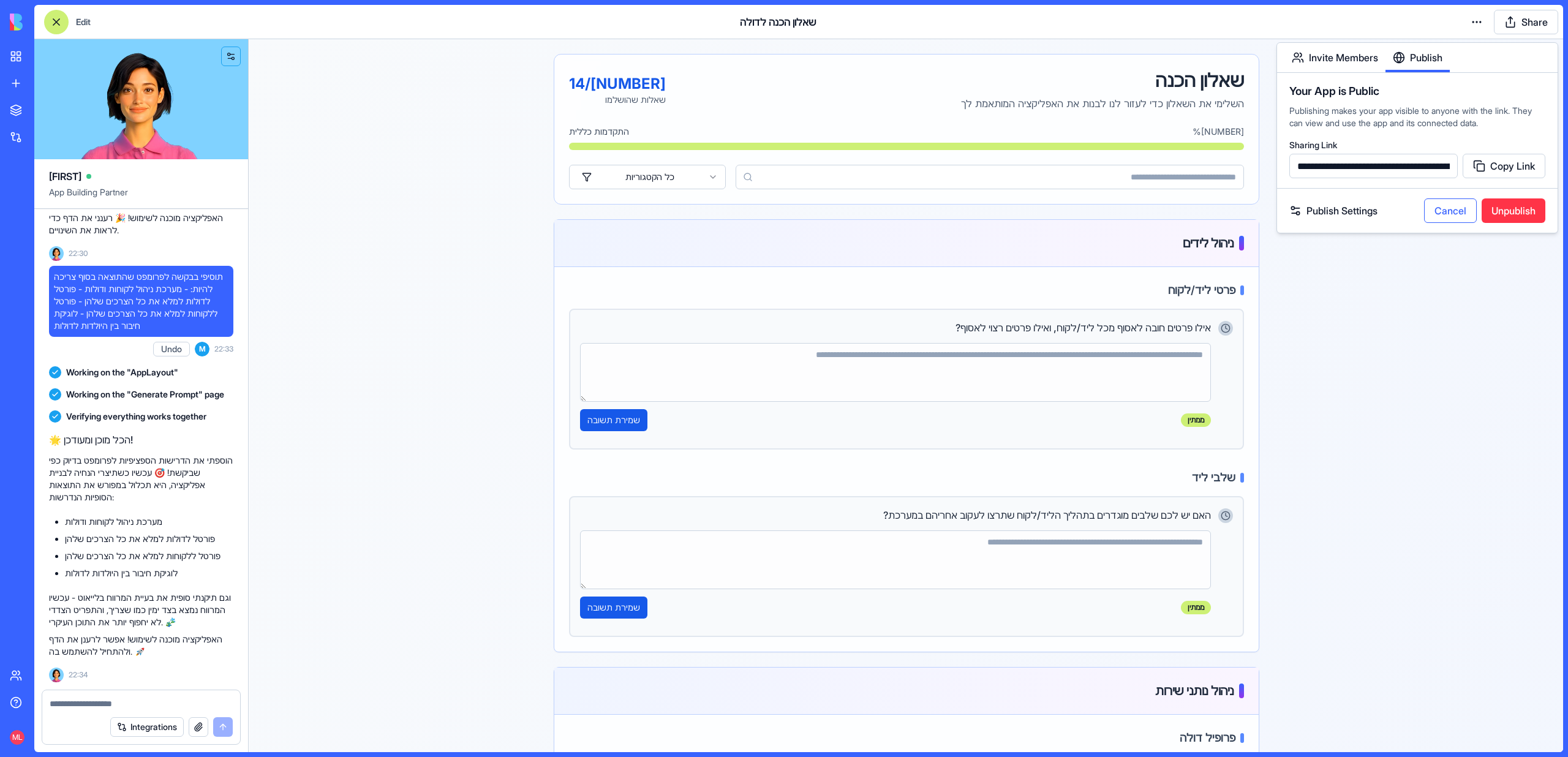 click on "Cancel" at bounding box center [1450, 211] 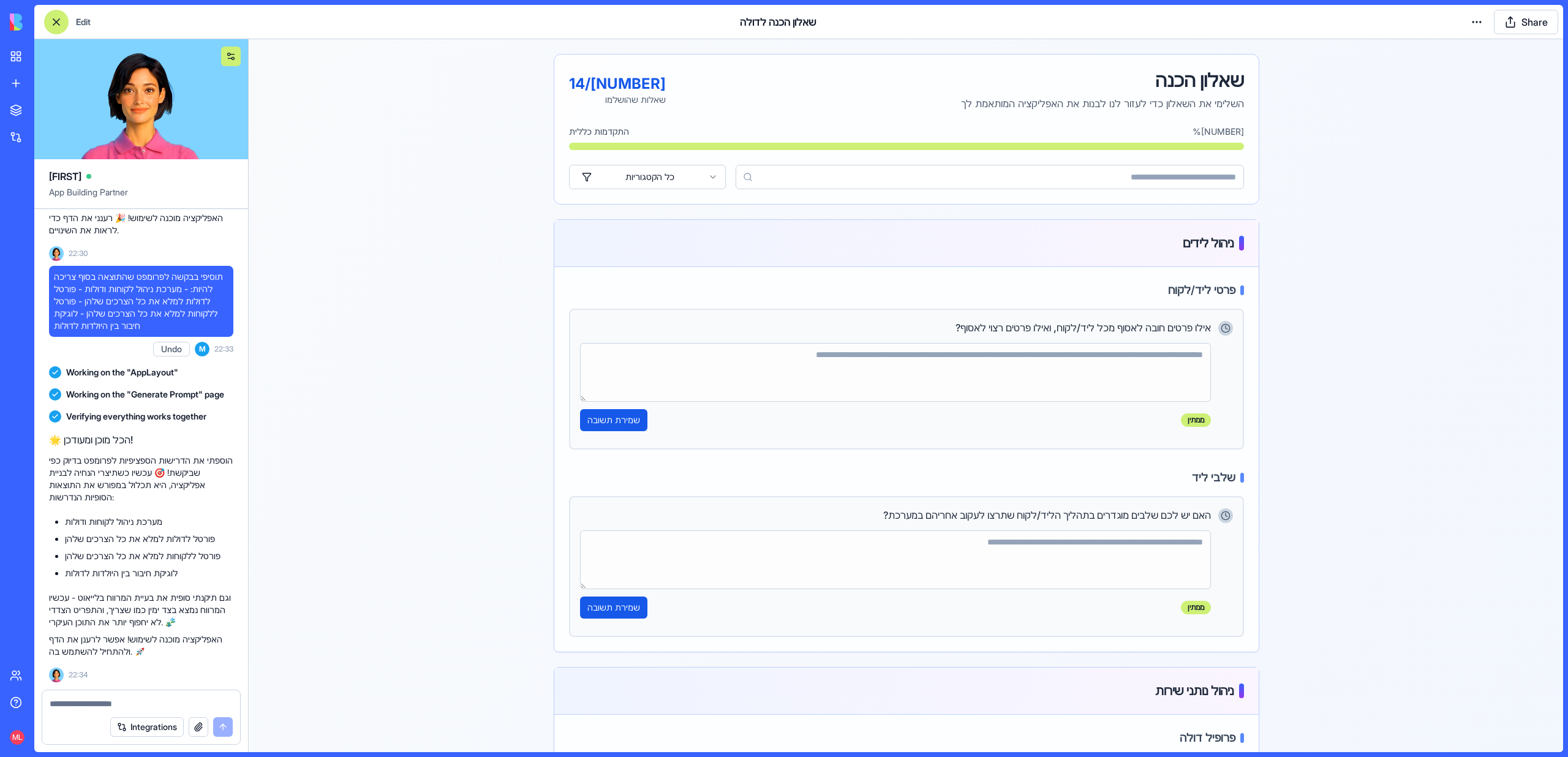 click at bounding box center [231, 56] 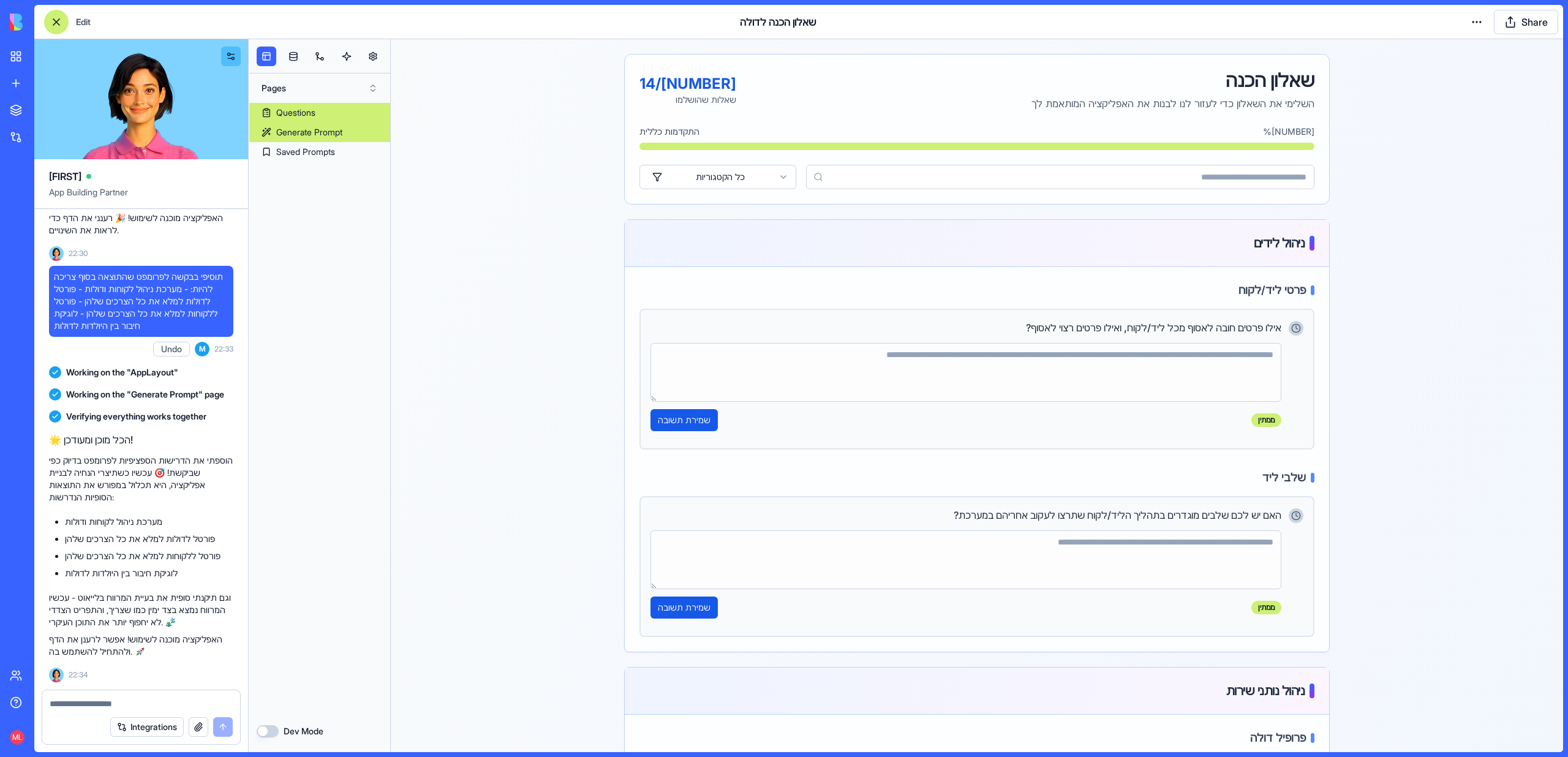 click on "Generate Prompt" at bounding box center (309, 132) 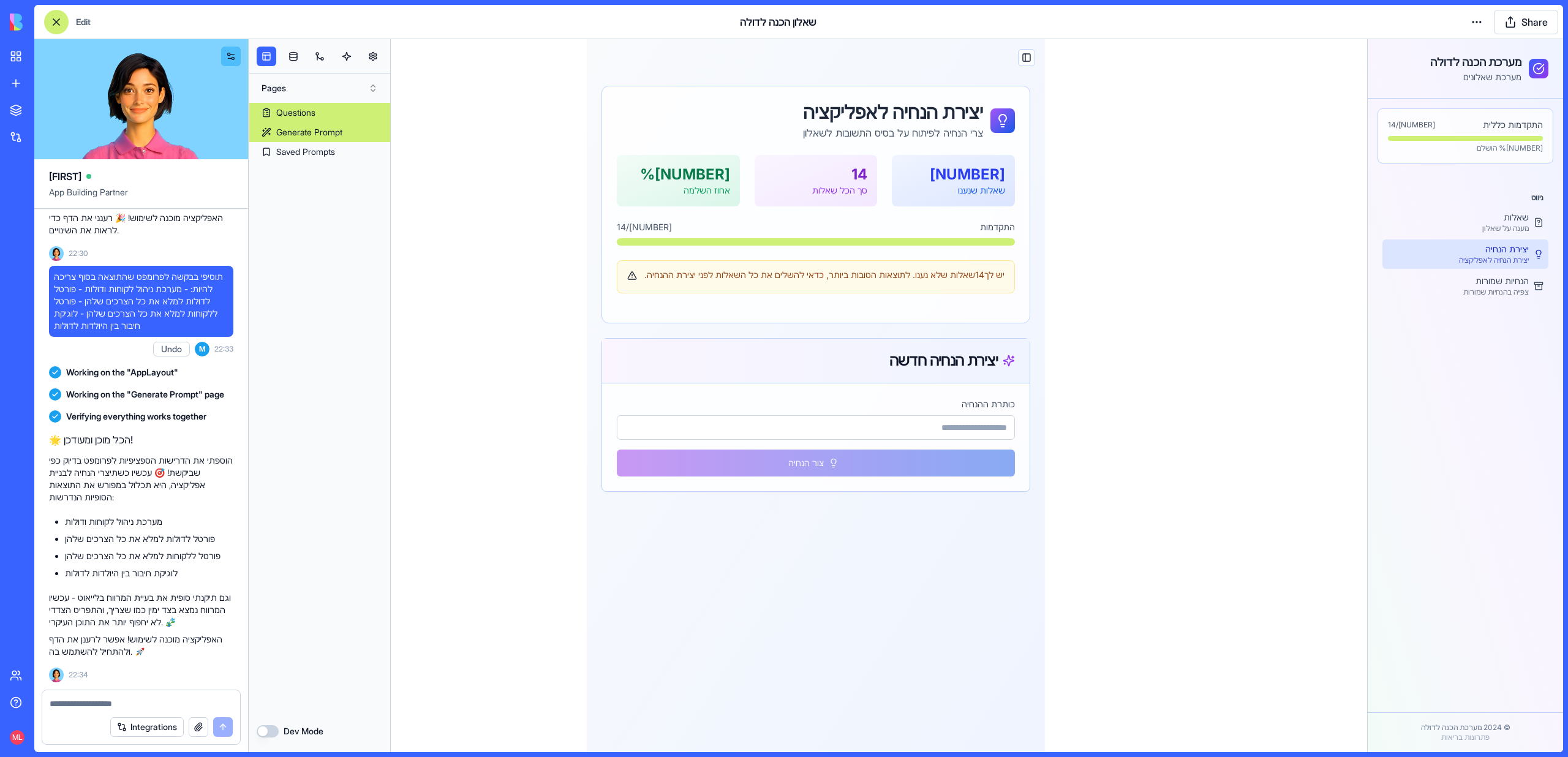 click on "Questions" at bounding box center (296, 113) 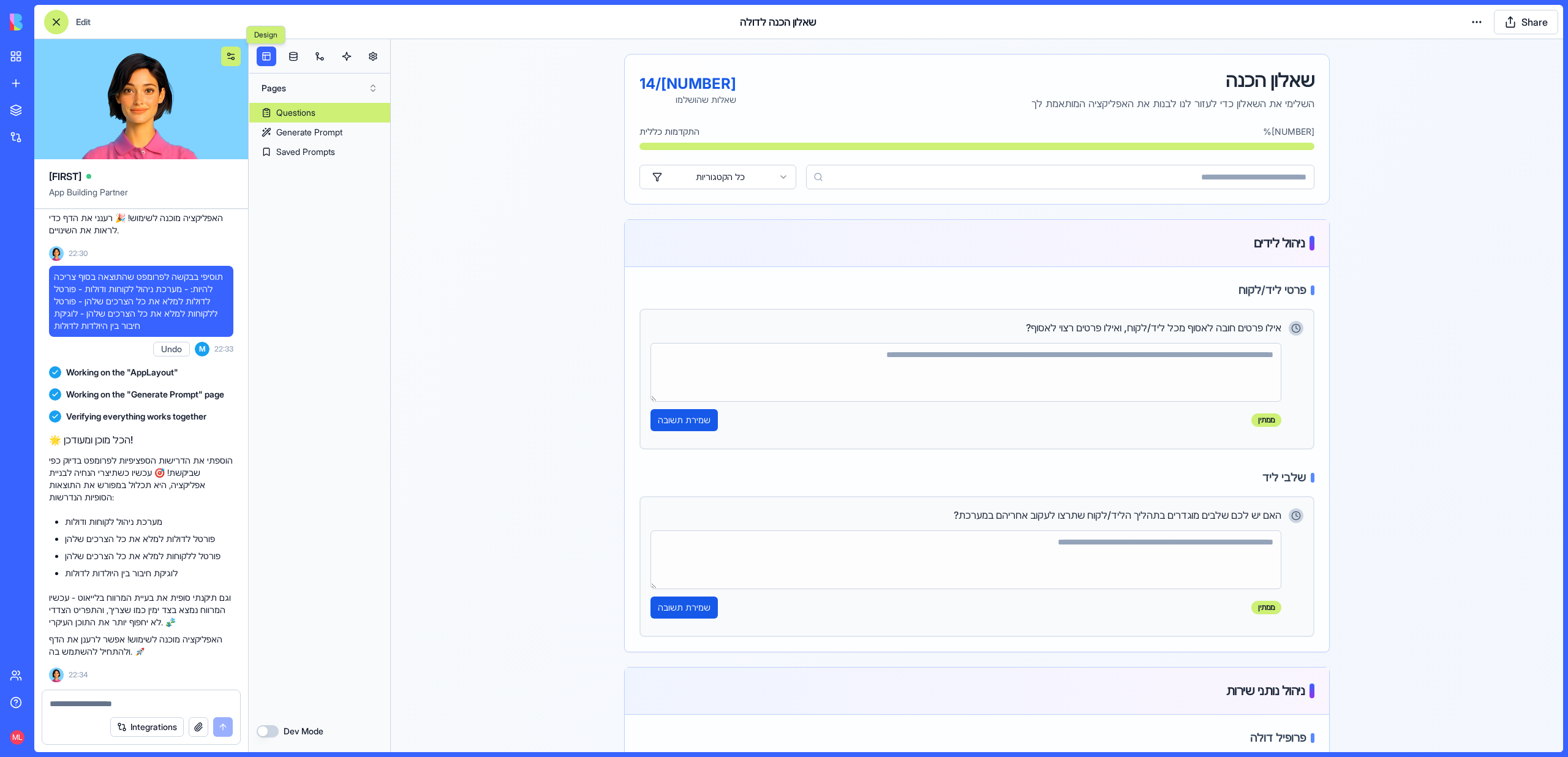 click at bounding box center [231, 56] 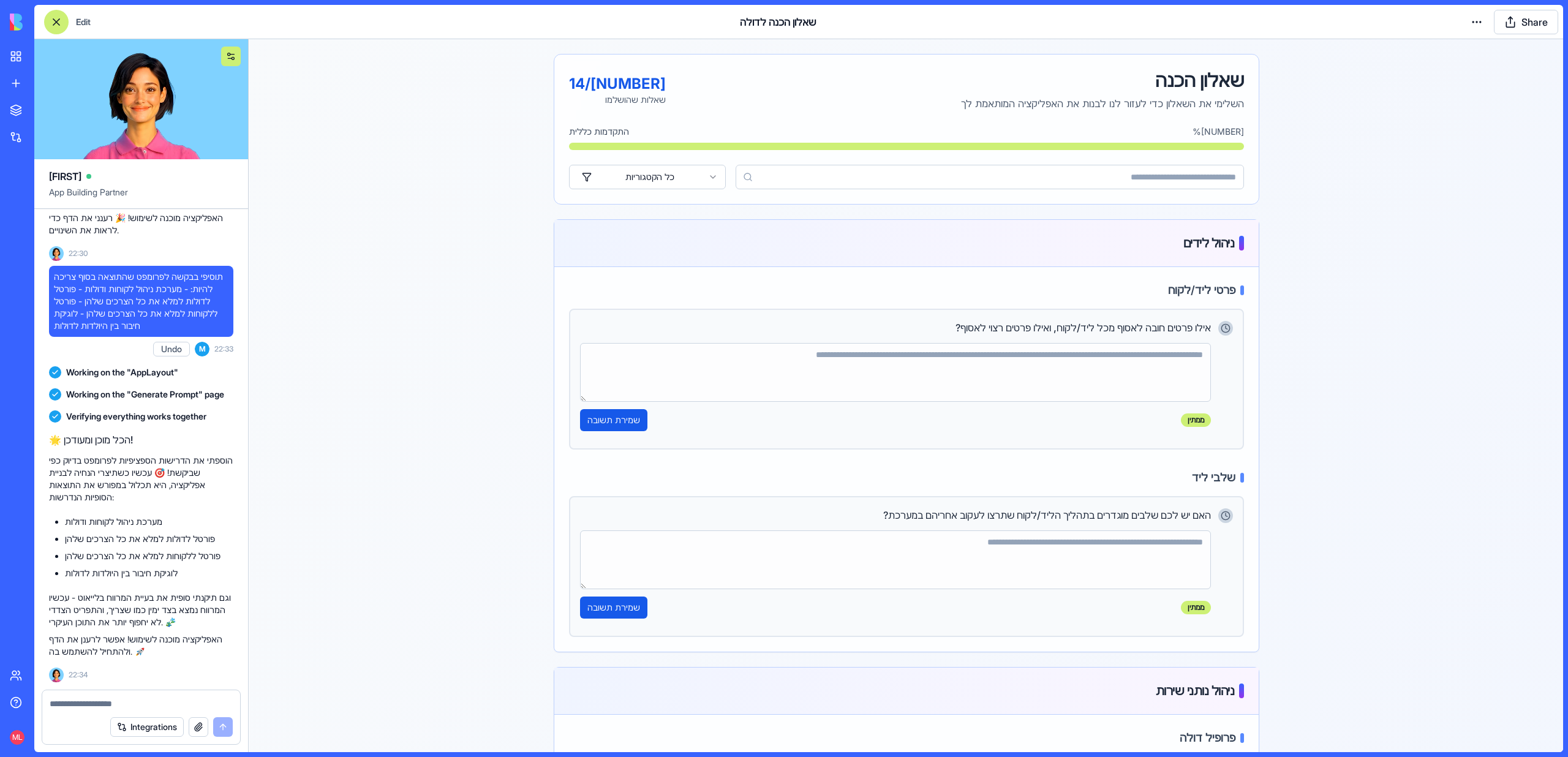 click at bounding box center (231, 56) 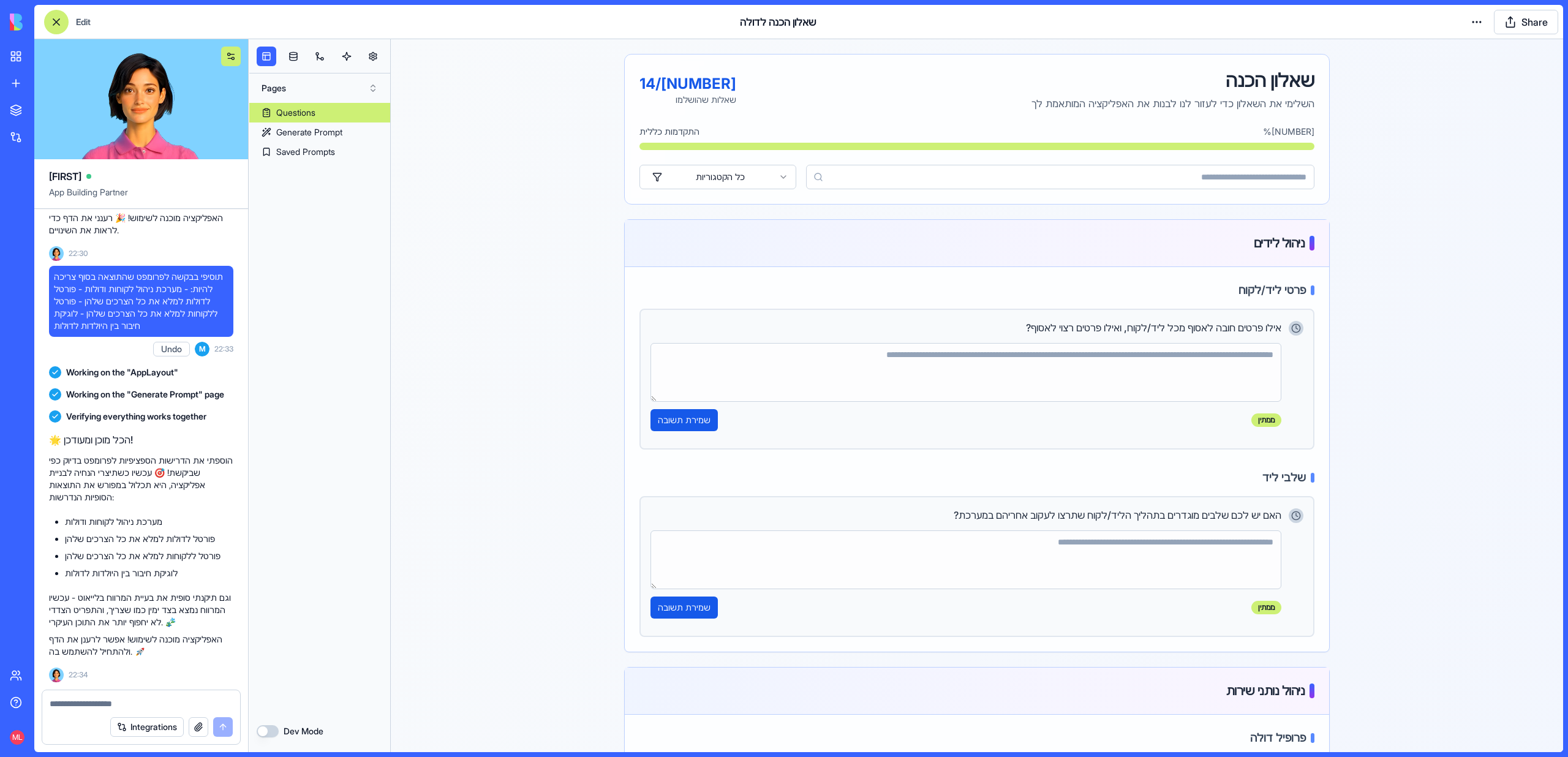 click at bounding box center (231, 56) 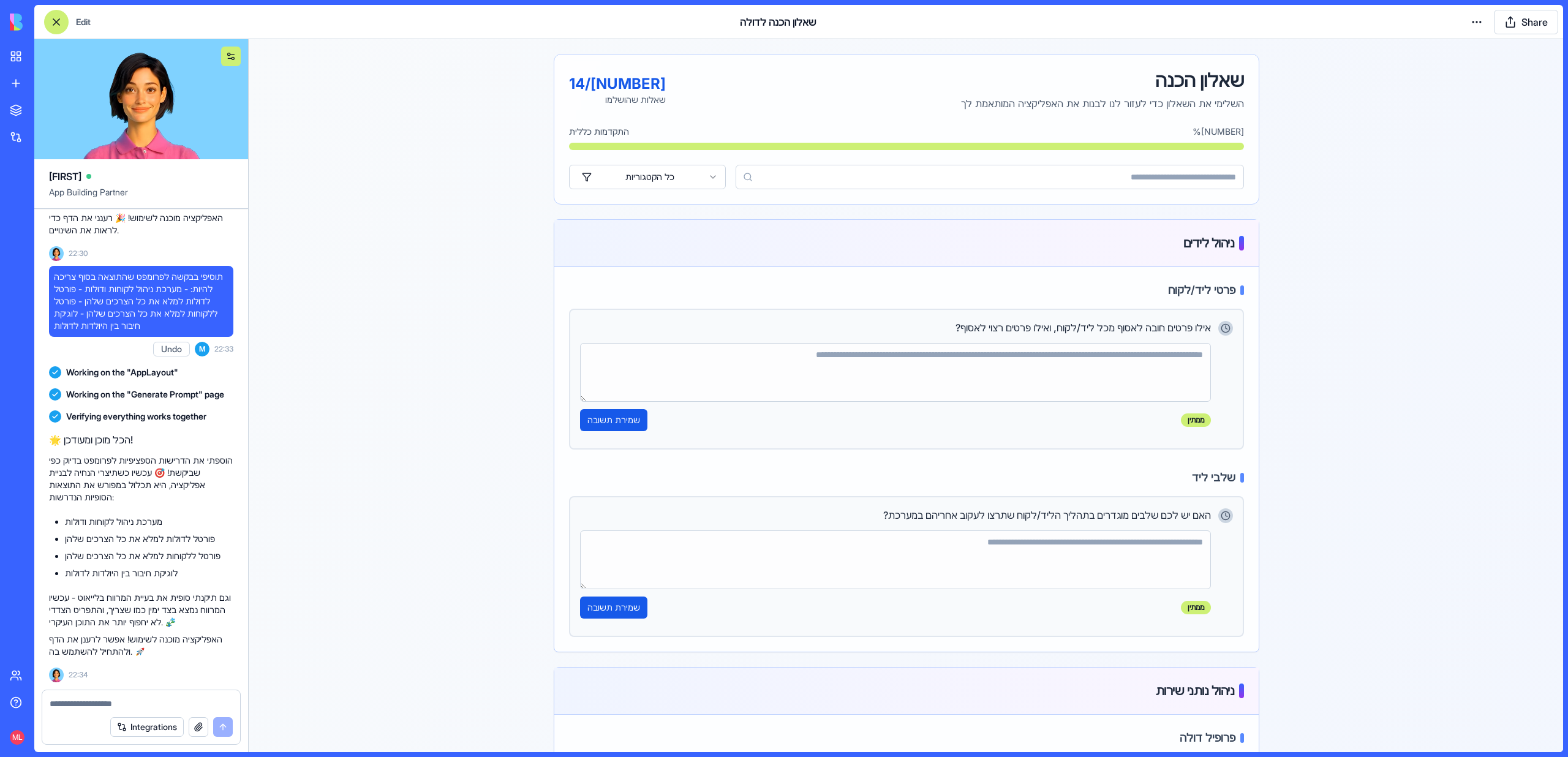 click at bounding box center (231, 56) 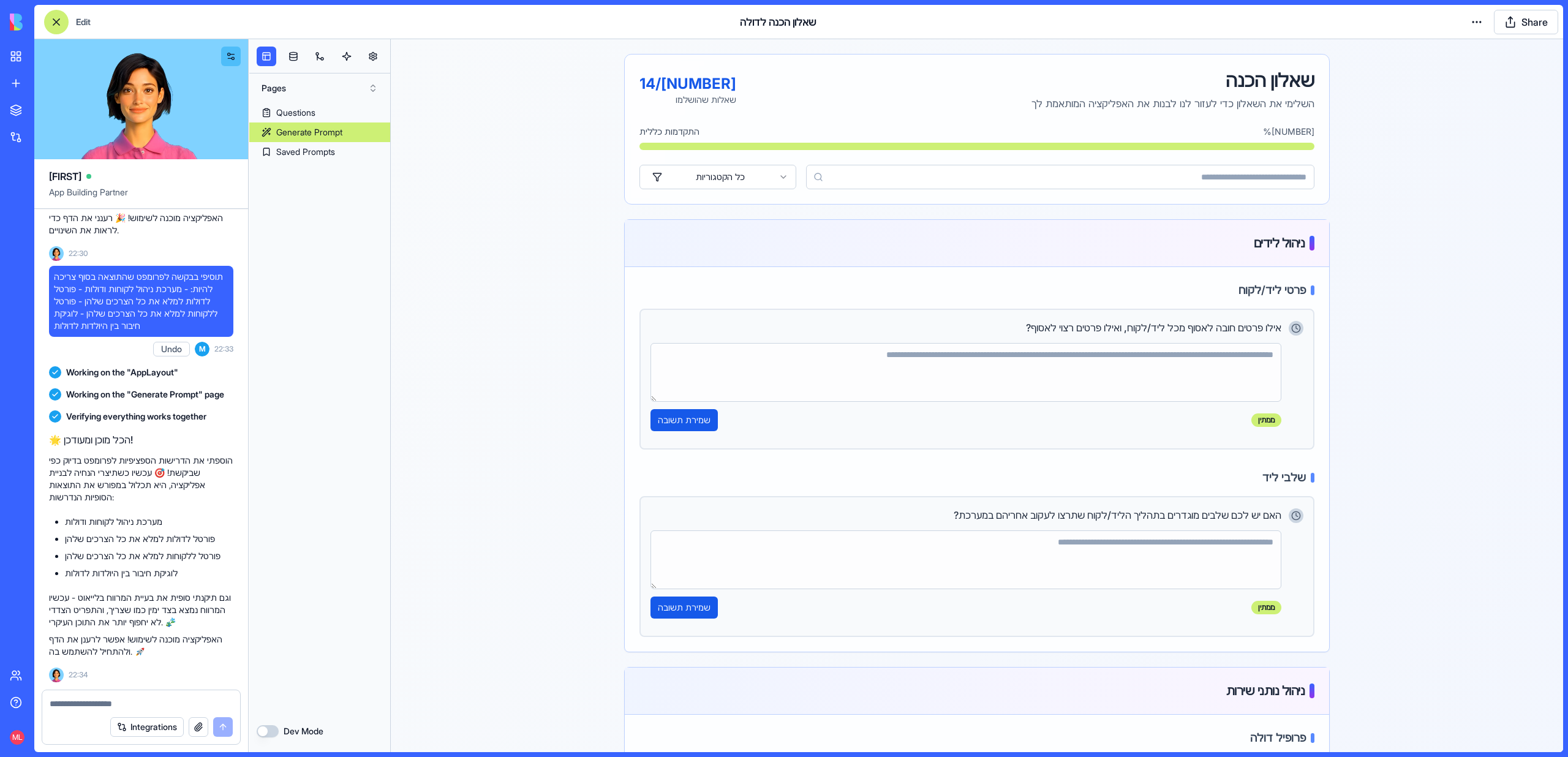 click on "Generate Prompt" at bounding box center [309, 132] 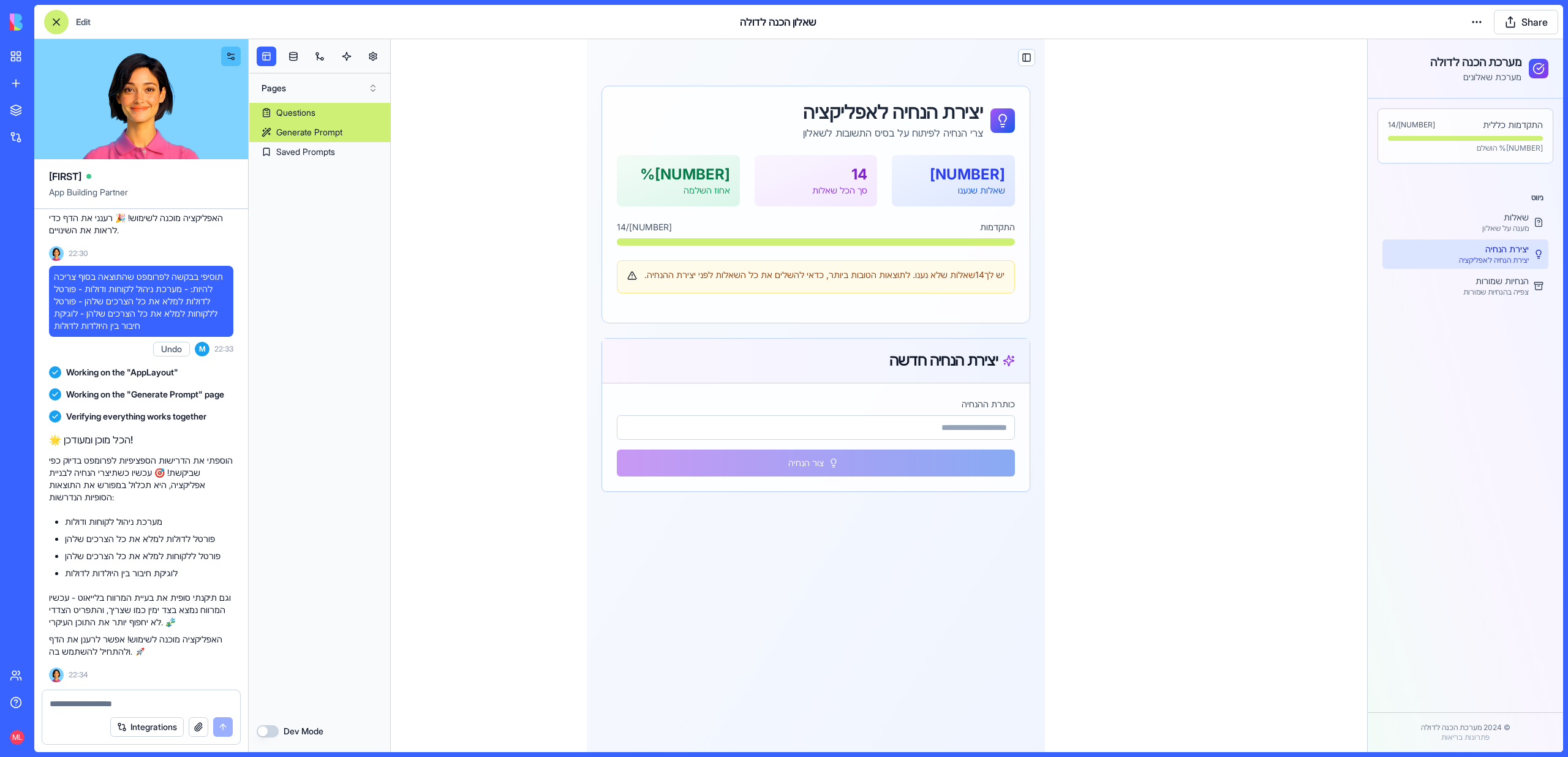 click on "Questions" at bounding box center (320, 113) 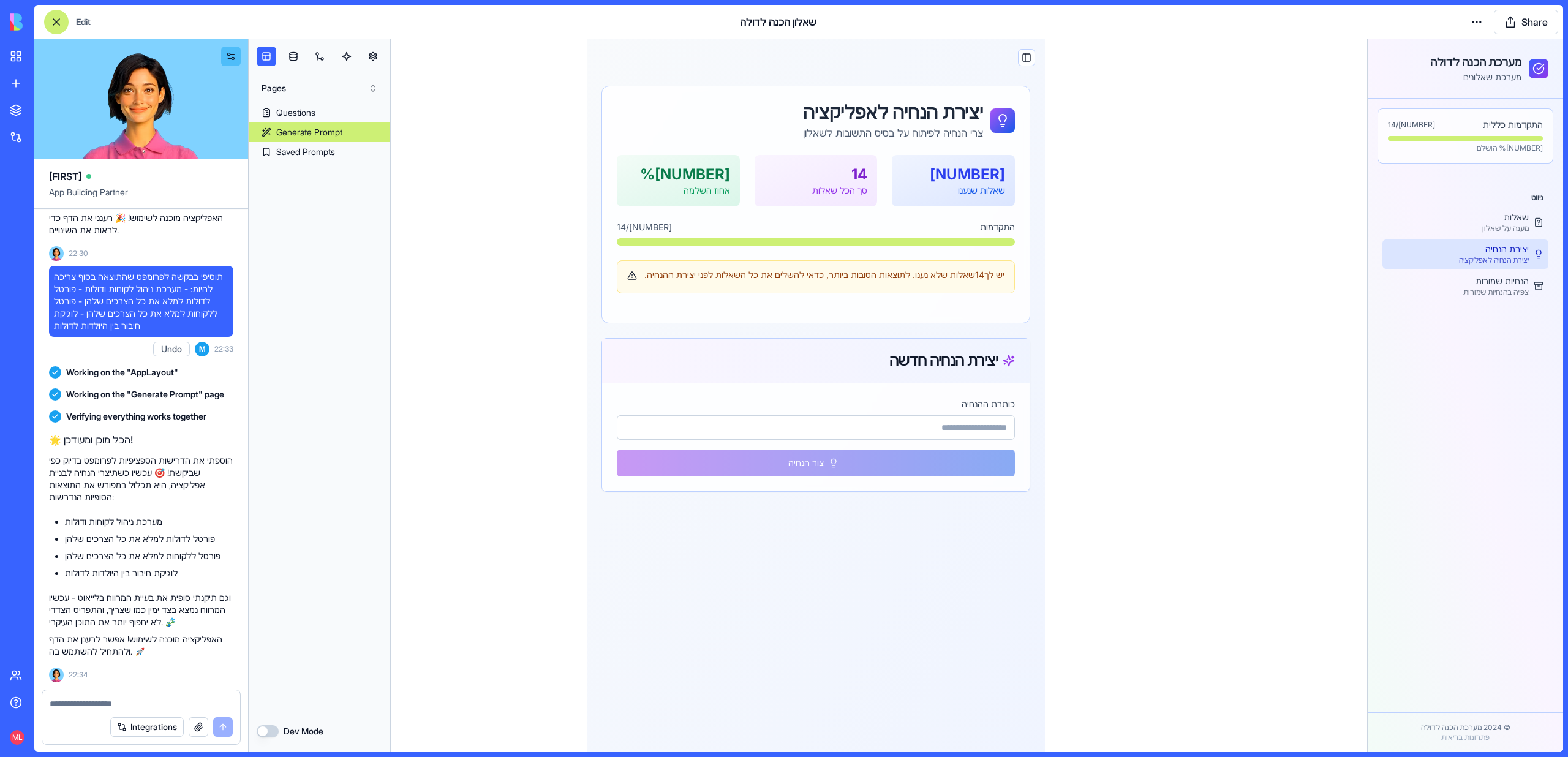 click on "Generate Prompt" at bounding box center [309, 132] 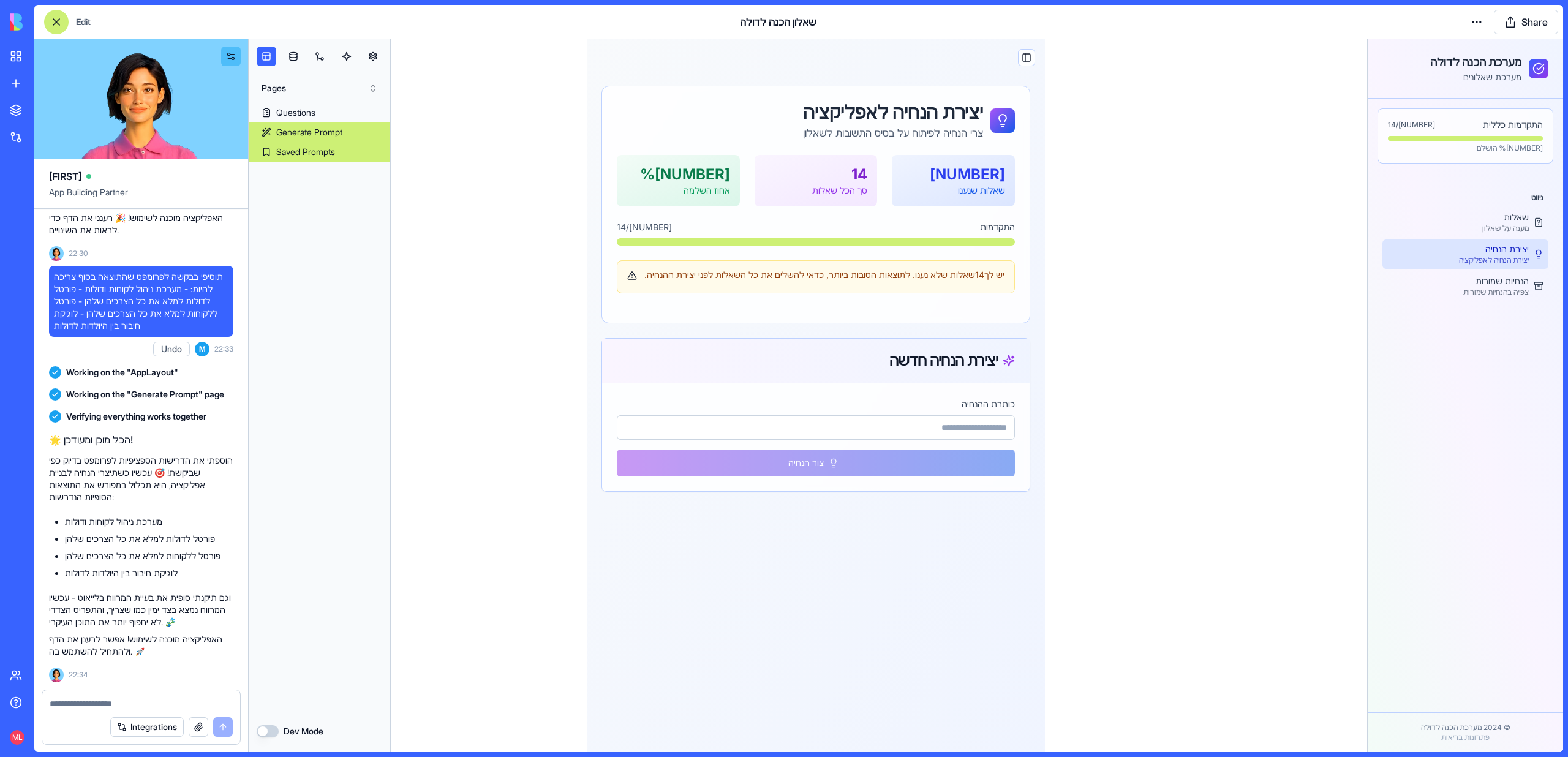 click on "Saved Prompts" at bounding box center [306, 152] 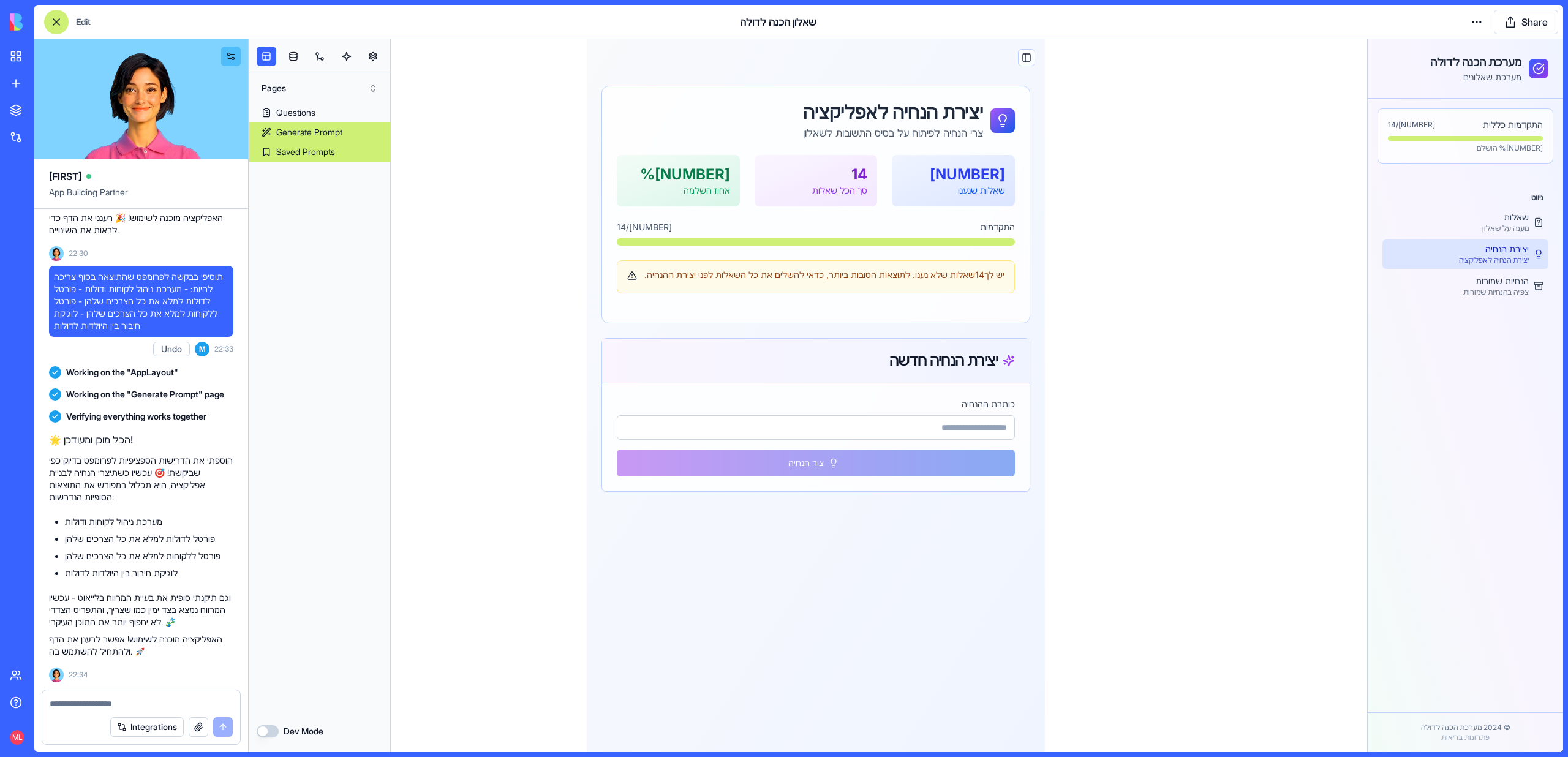 click on "Generate Prompt" at bounding box center [309, 132] 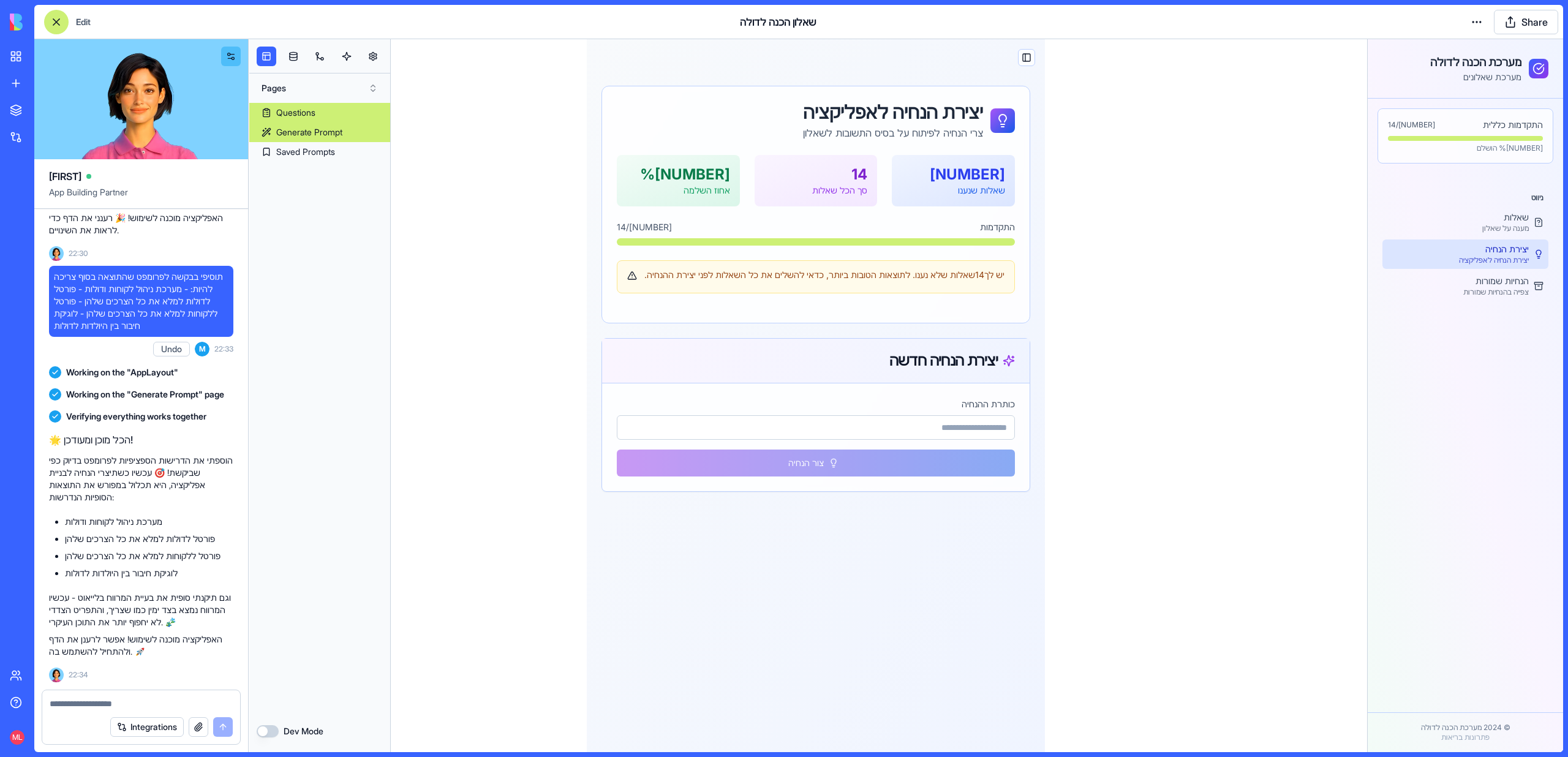 click on "Questions" at bounding box center (296, 113) 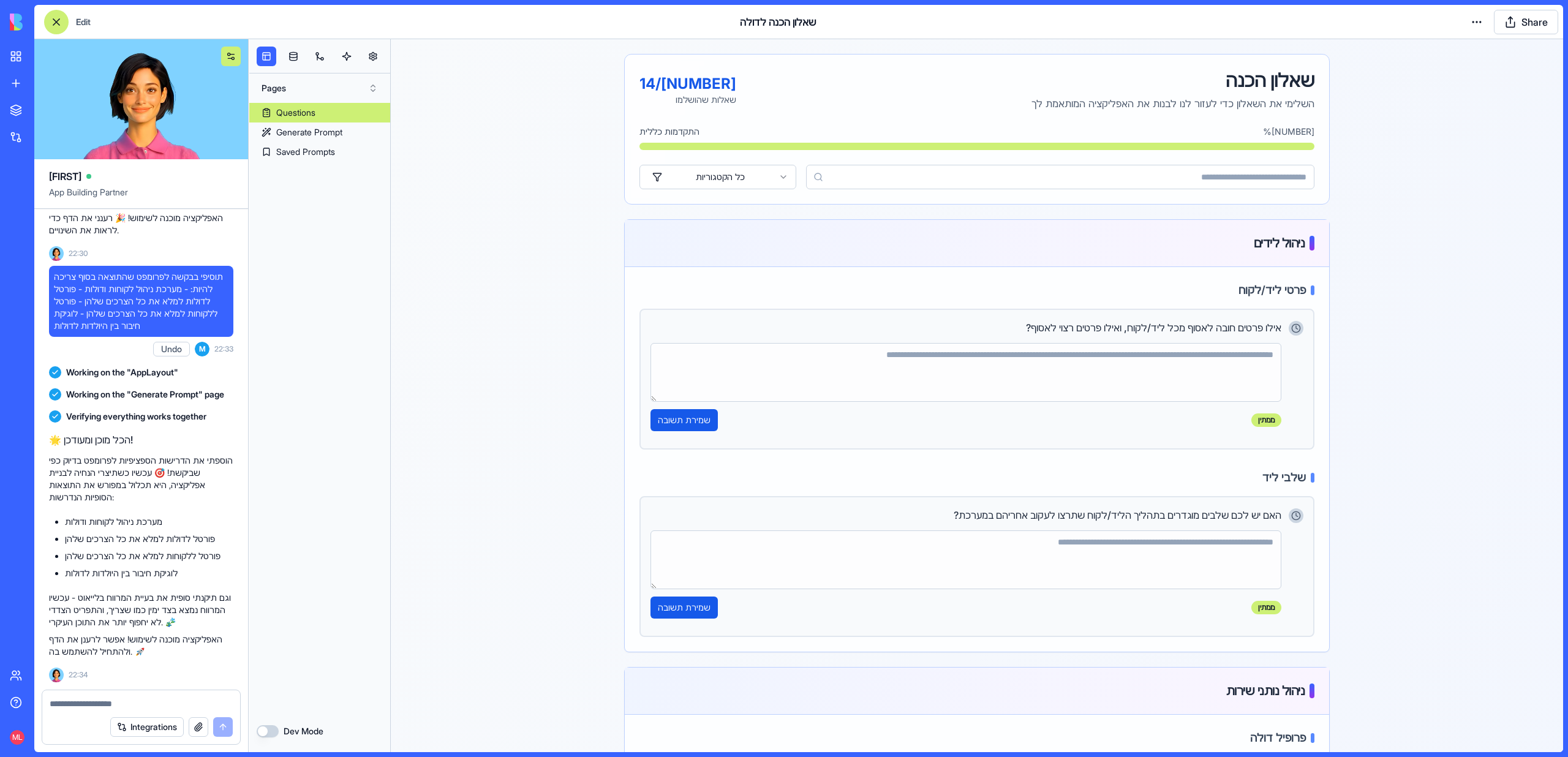 click at bounding box center [231, 56] 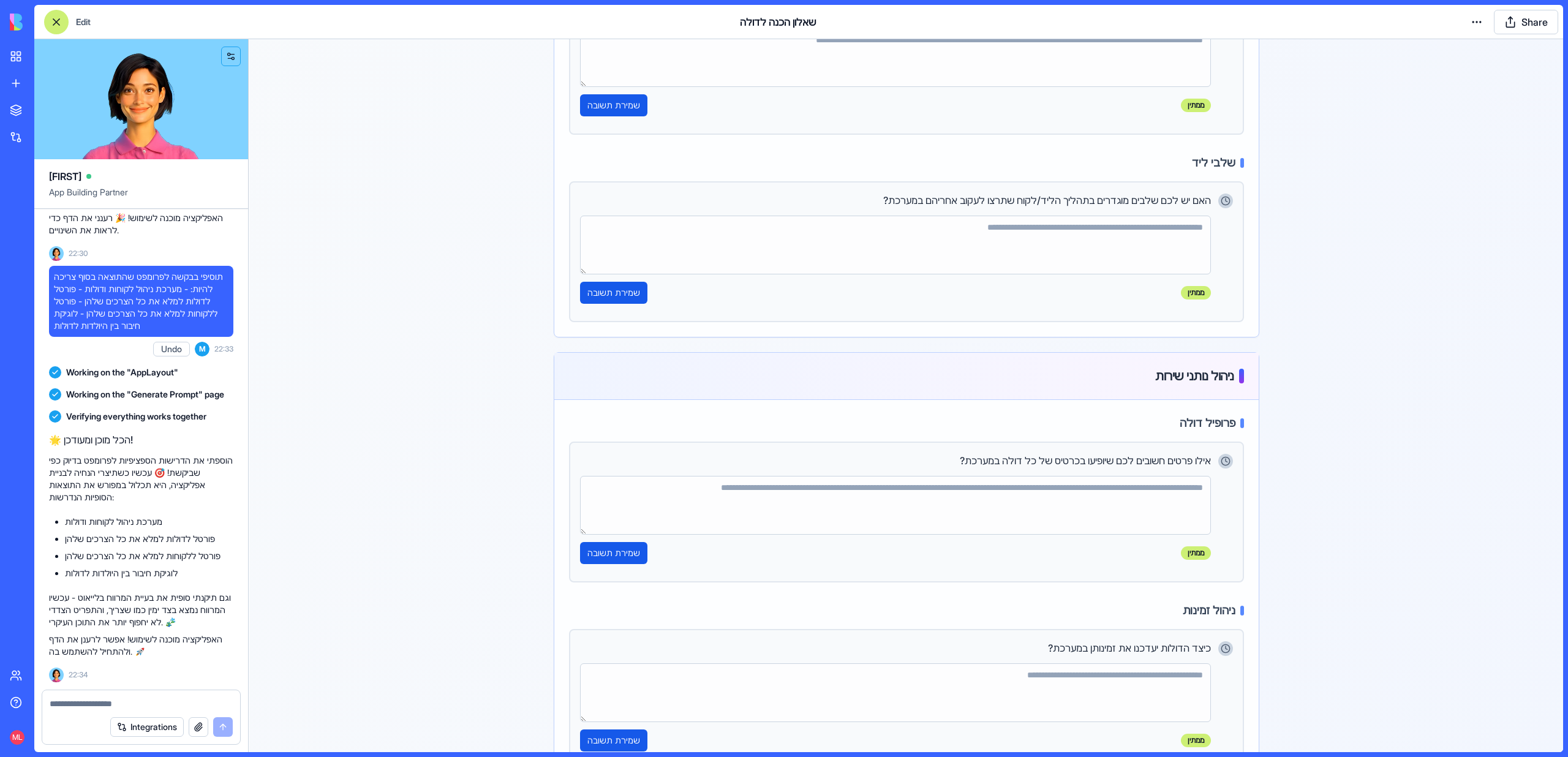 scroll, scrollTop: 0, scrollLeft: 0, axis: both 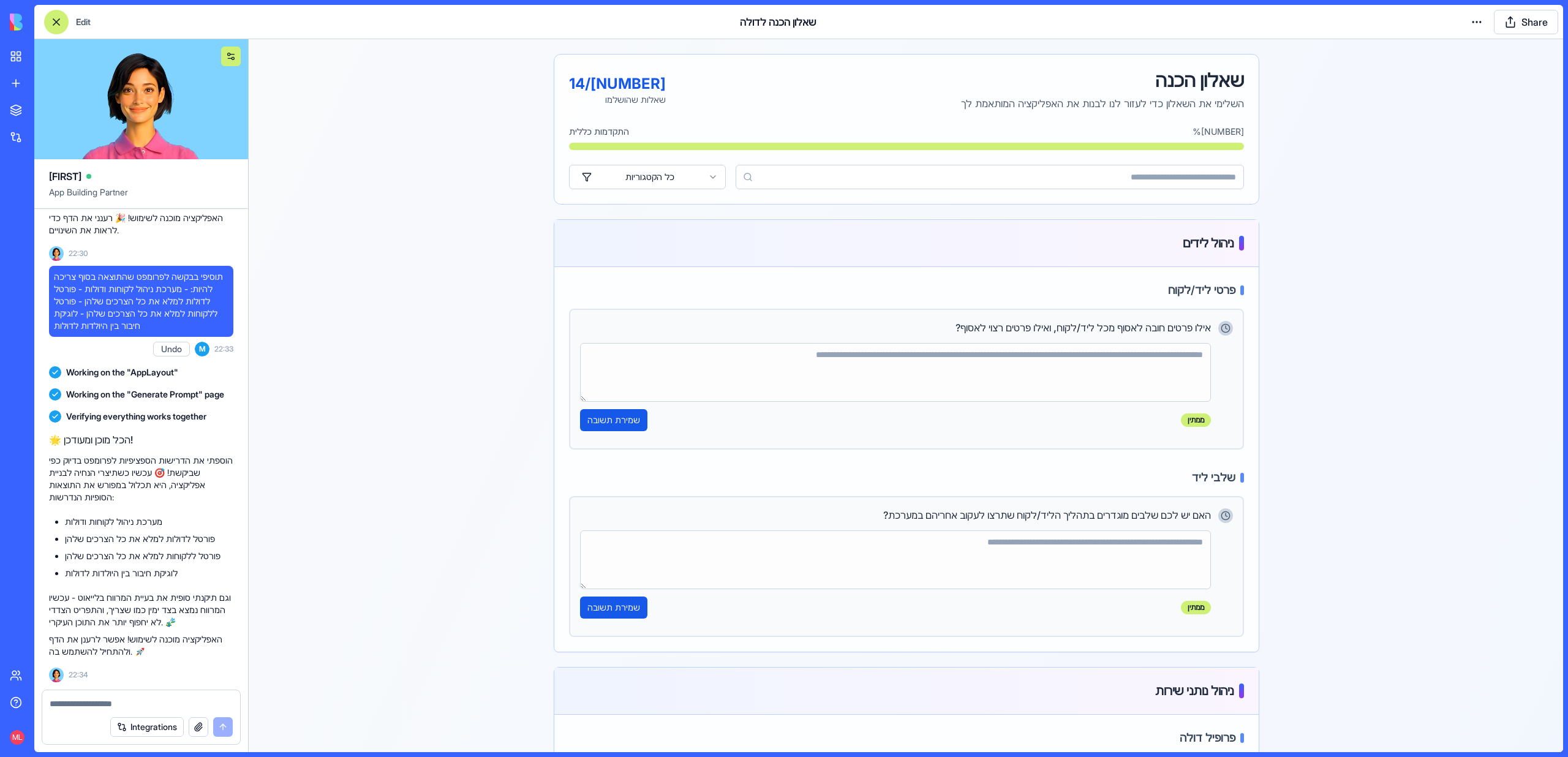 click at bounding box center (231, 56) 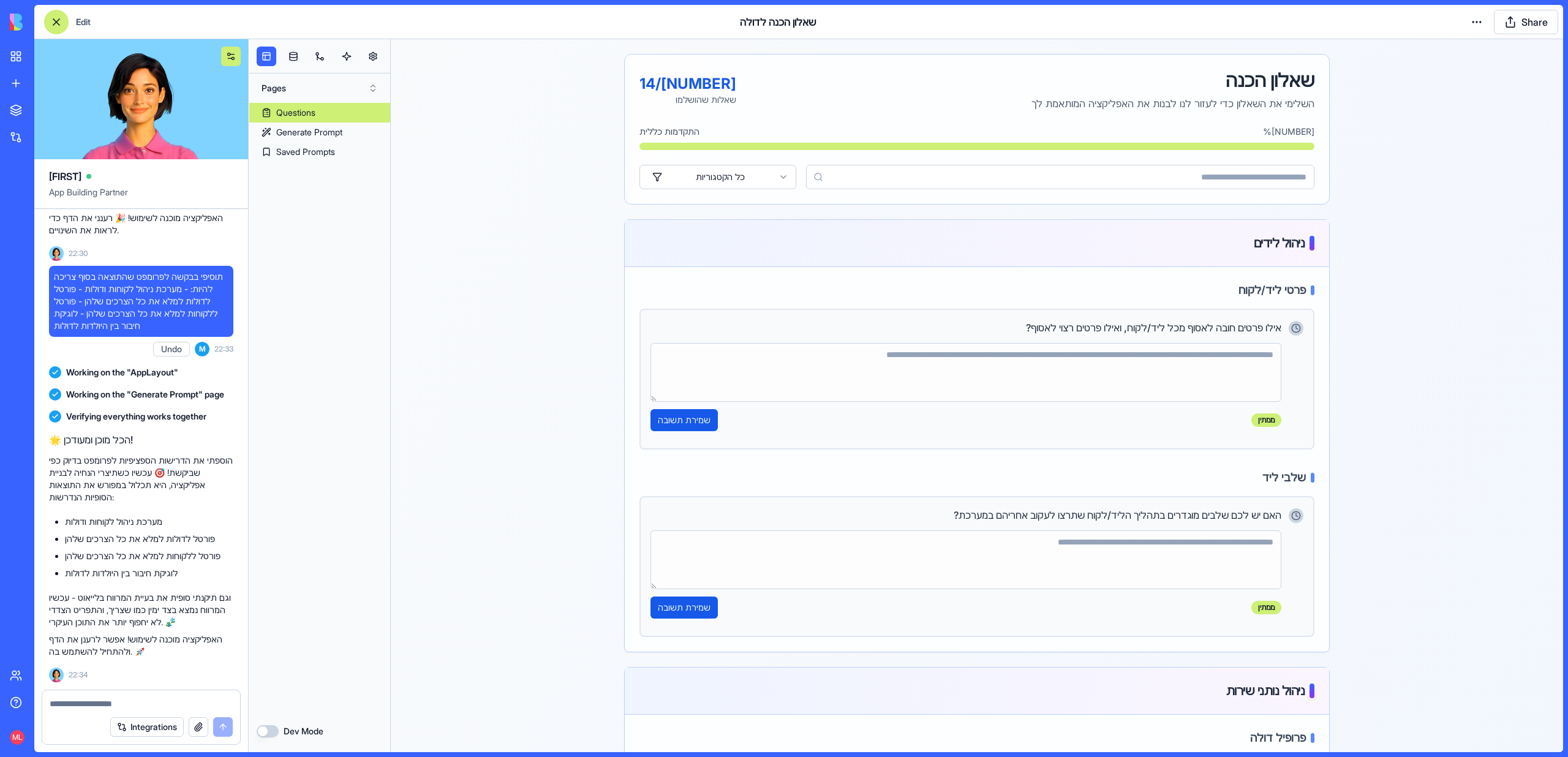 click at bounding box center [231, 56] 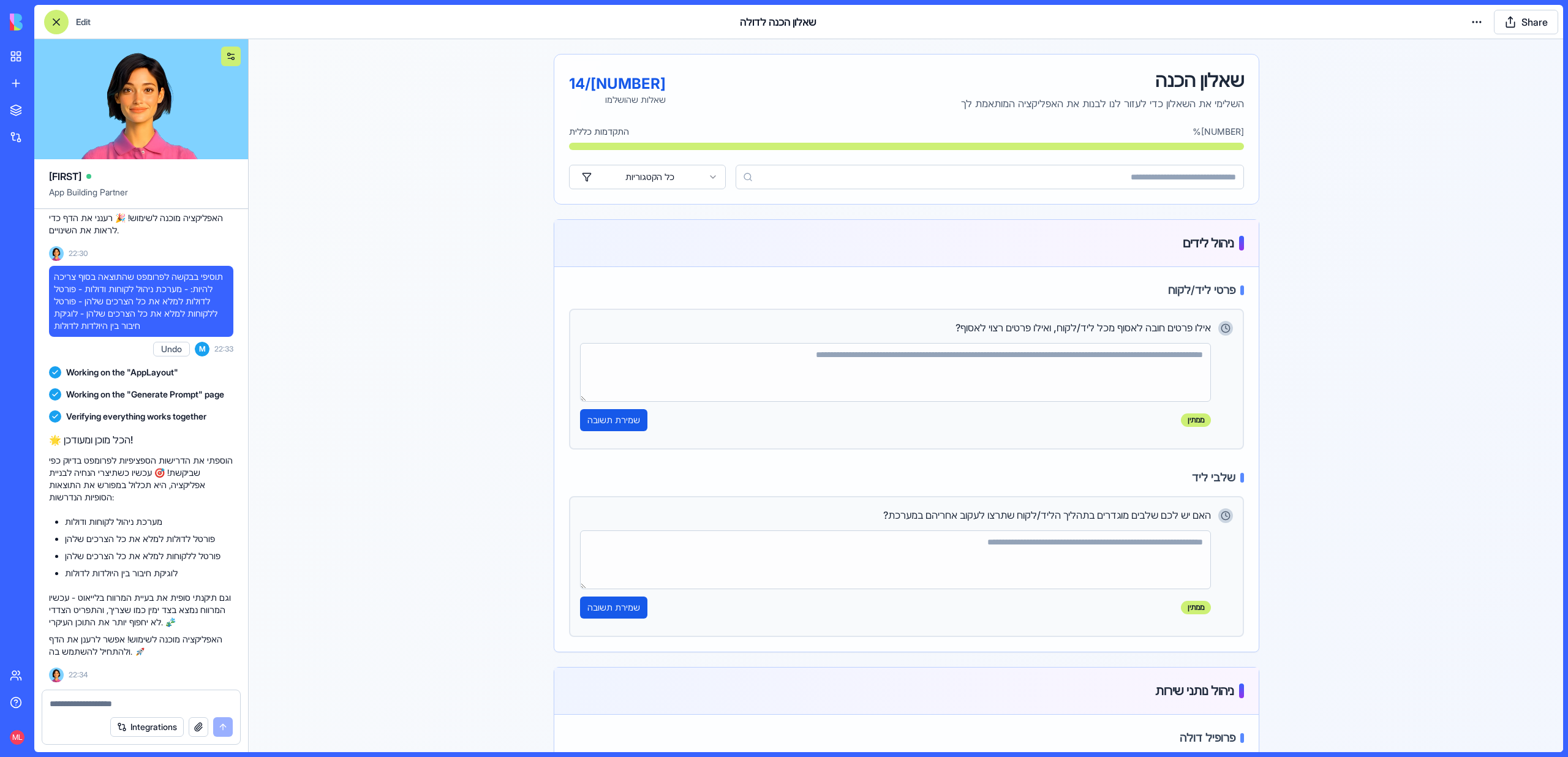 click at bounding box center [231, 56] 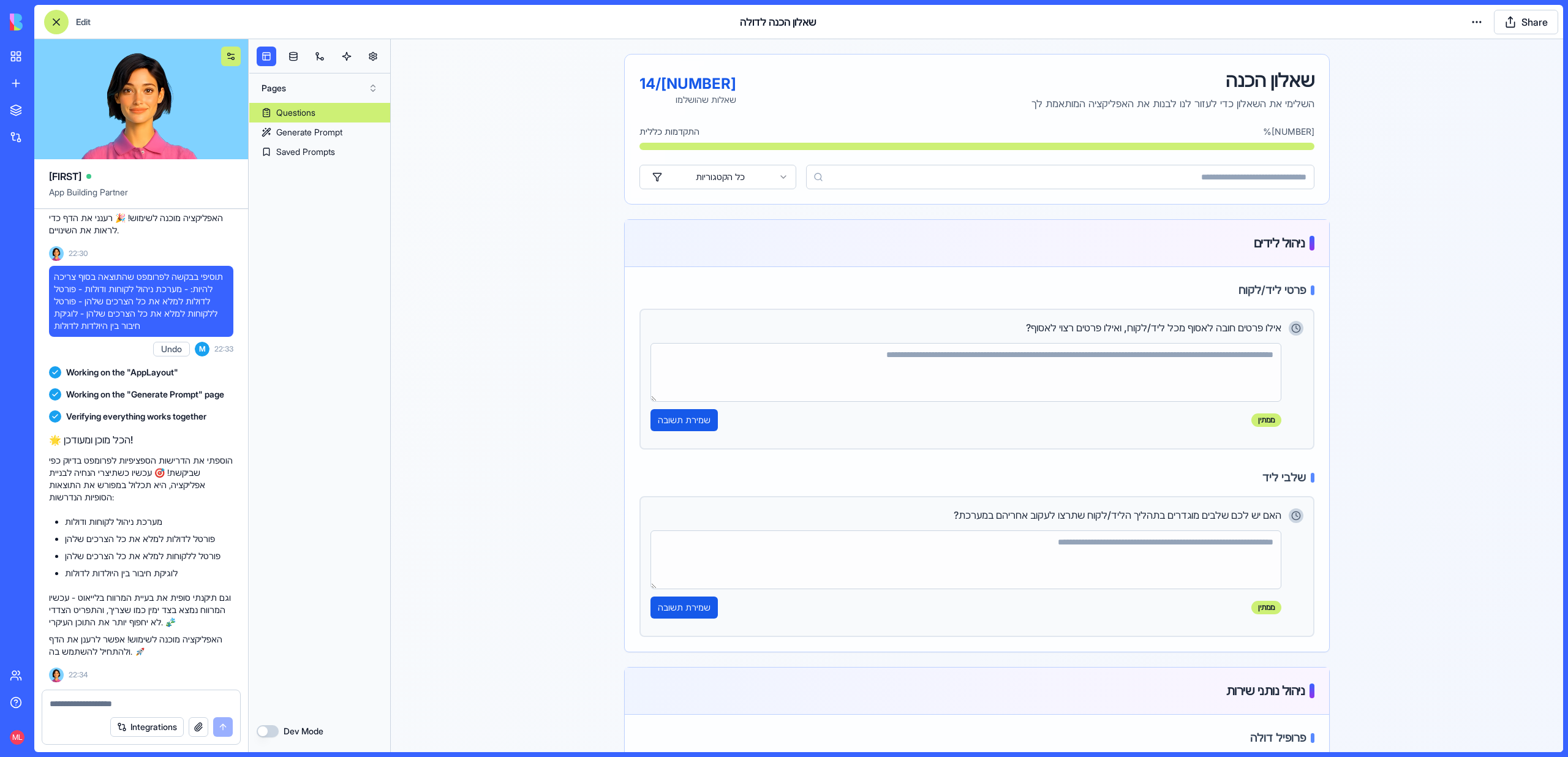 click at bounding box center (231, 56) 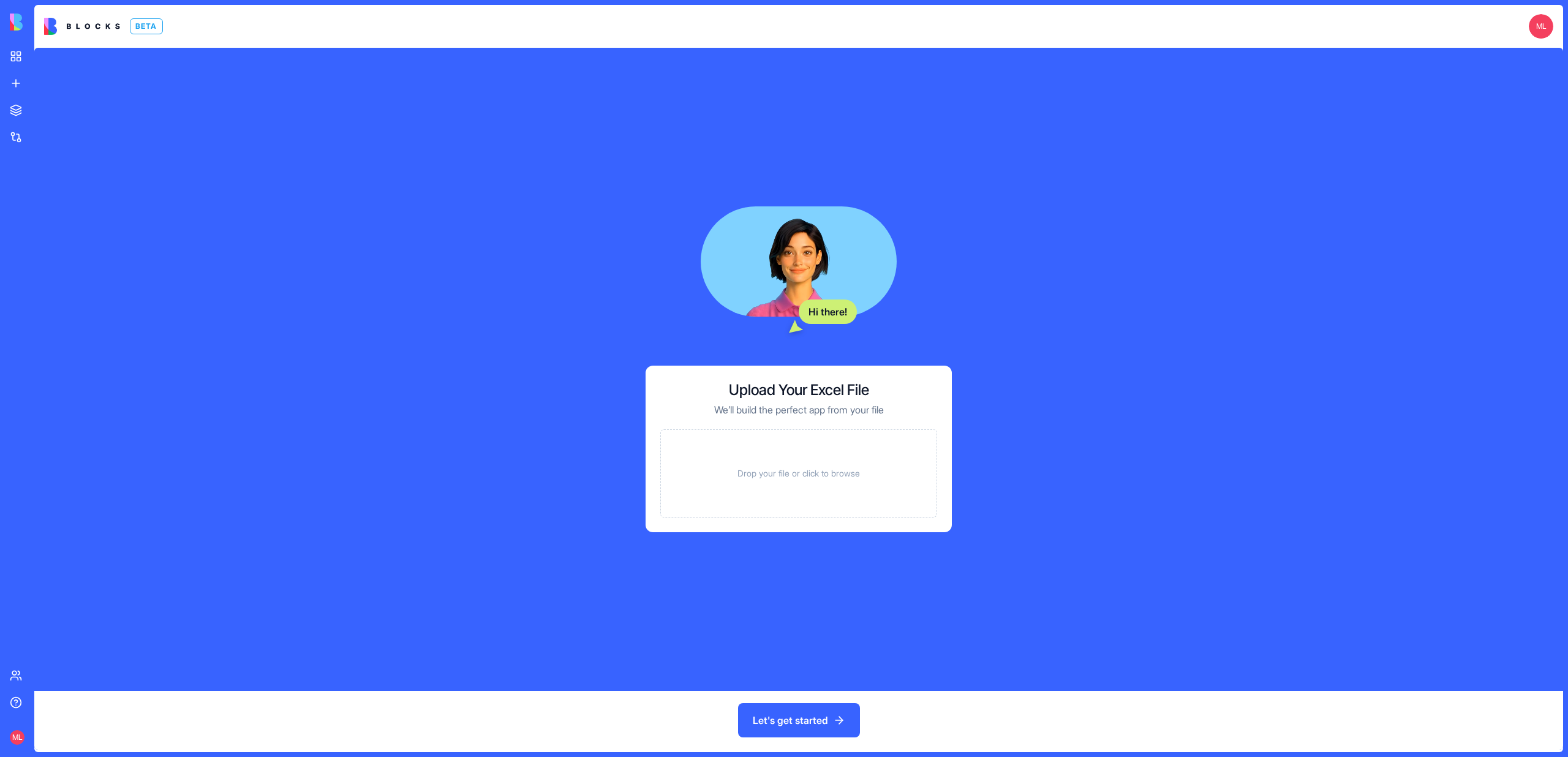 scroll, scrollTop: 0, scrollLeft: 0, axis: both 